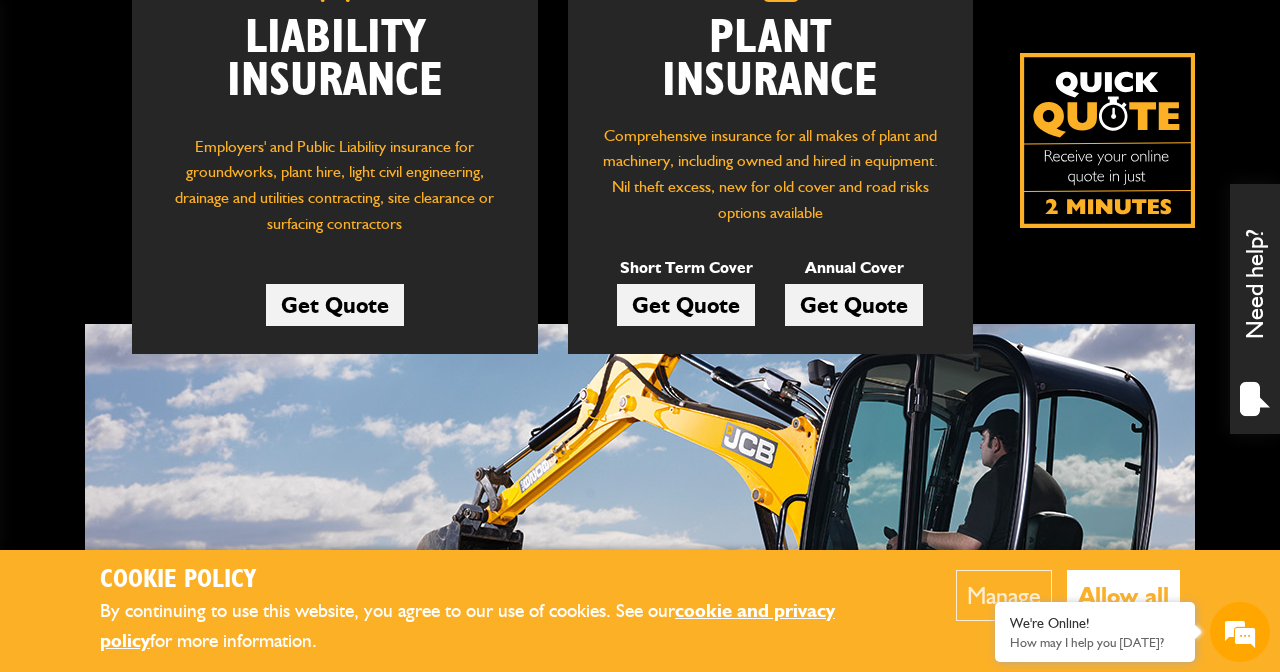scroll, scrollTop: 299, scrollLeft: 0, axis: vertical 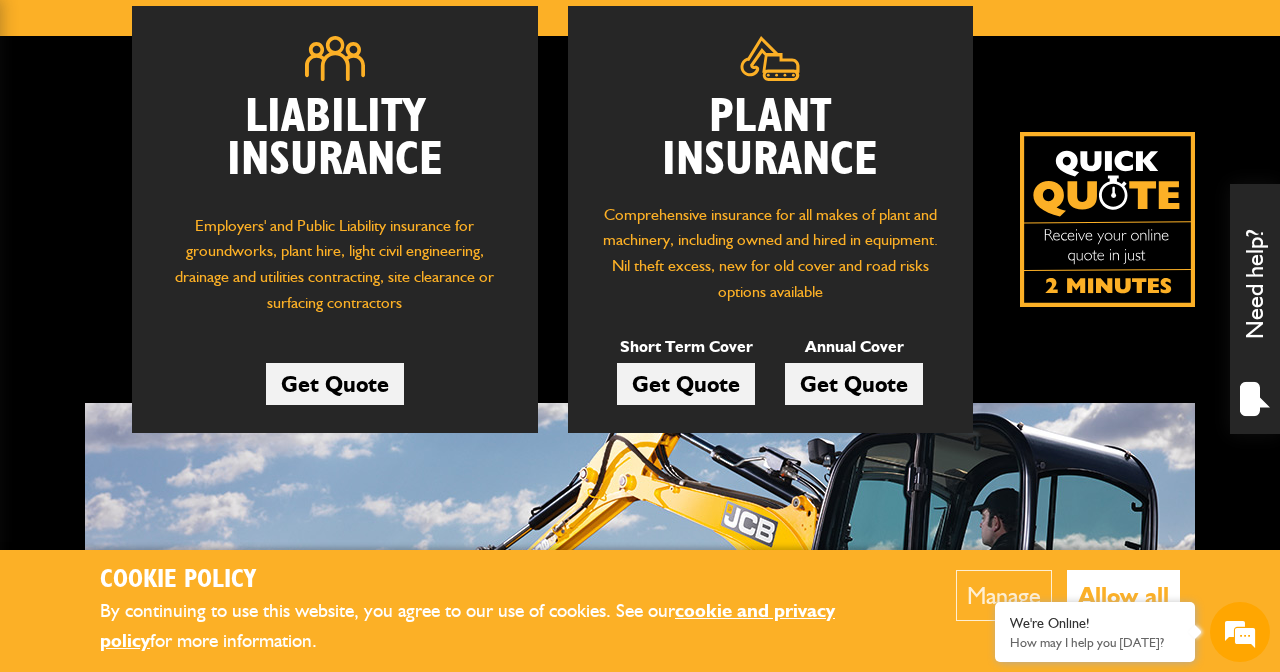 click on "Get Quote" at bounding box center (686, 384) 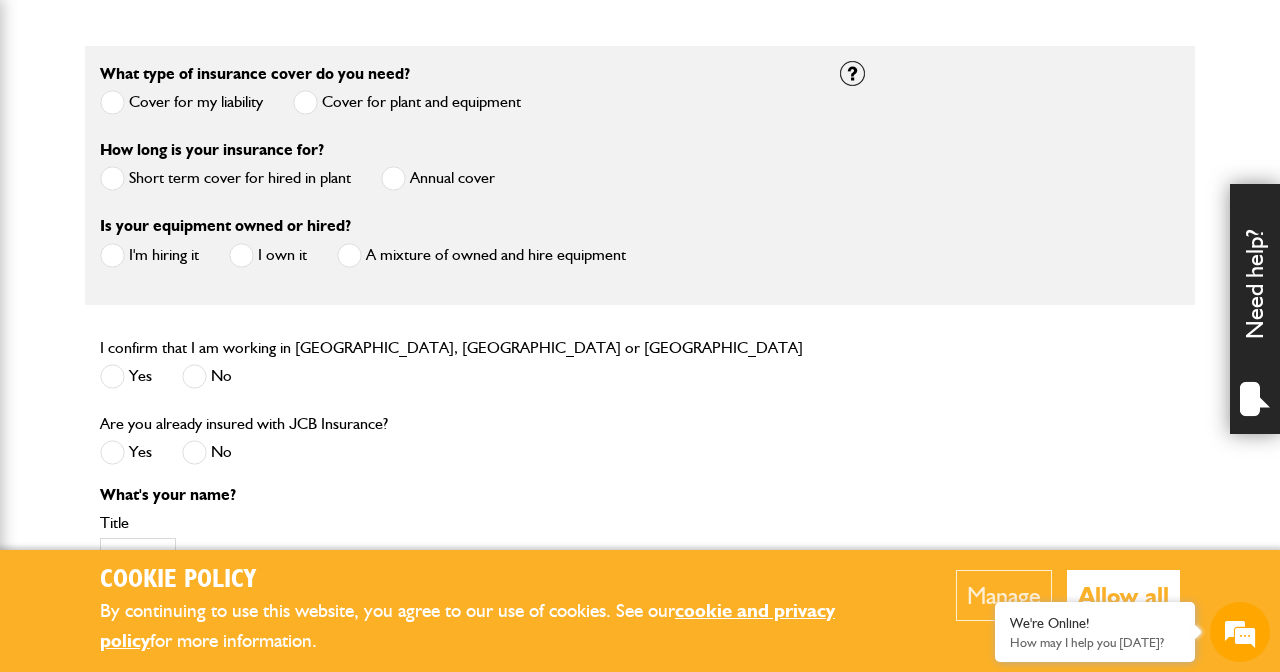 scroll, scrollTop: 582, scrollLeft: 0, axis: vertical 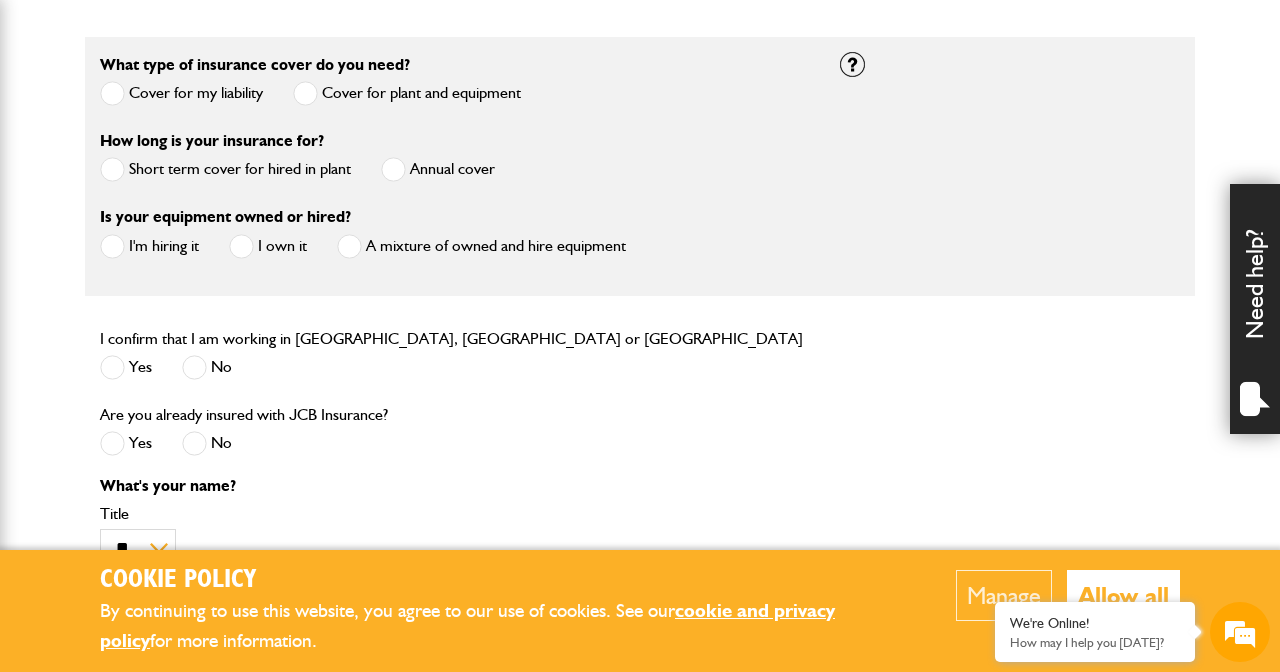 click at bounding box center [112, 169] 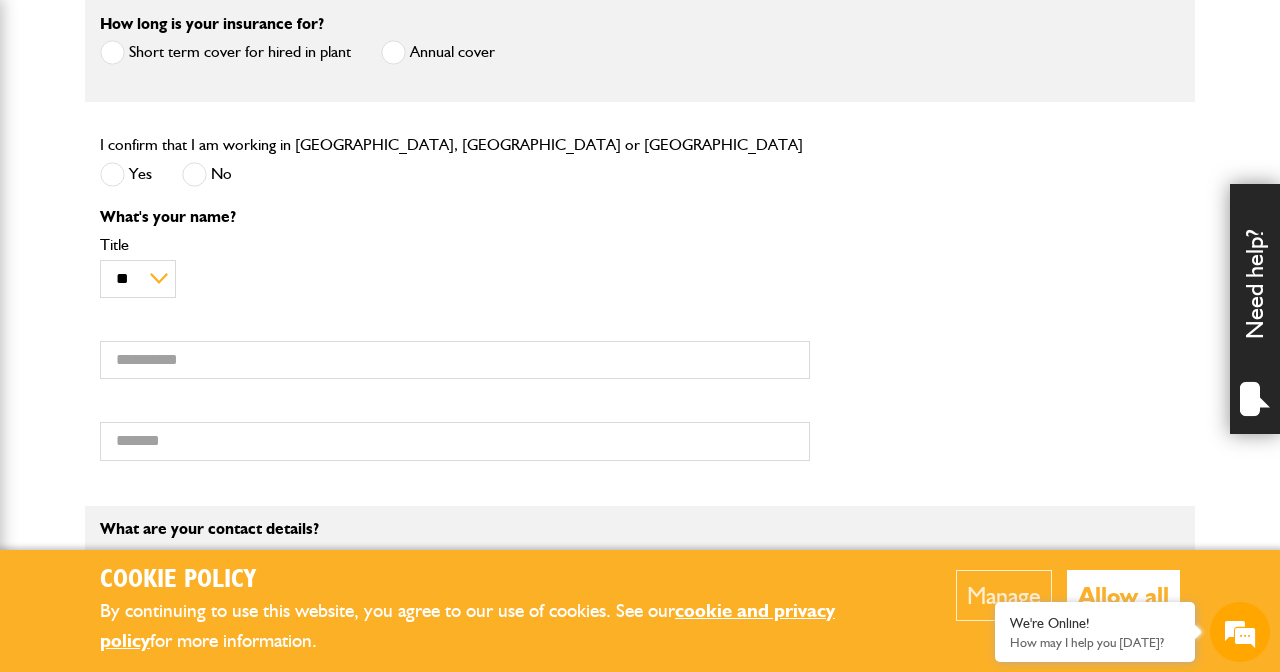 scroll, scrollTop: 700, scrollLeft: 0, axis: vertical 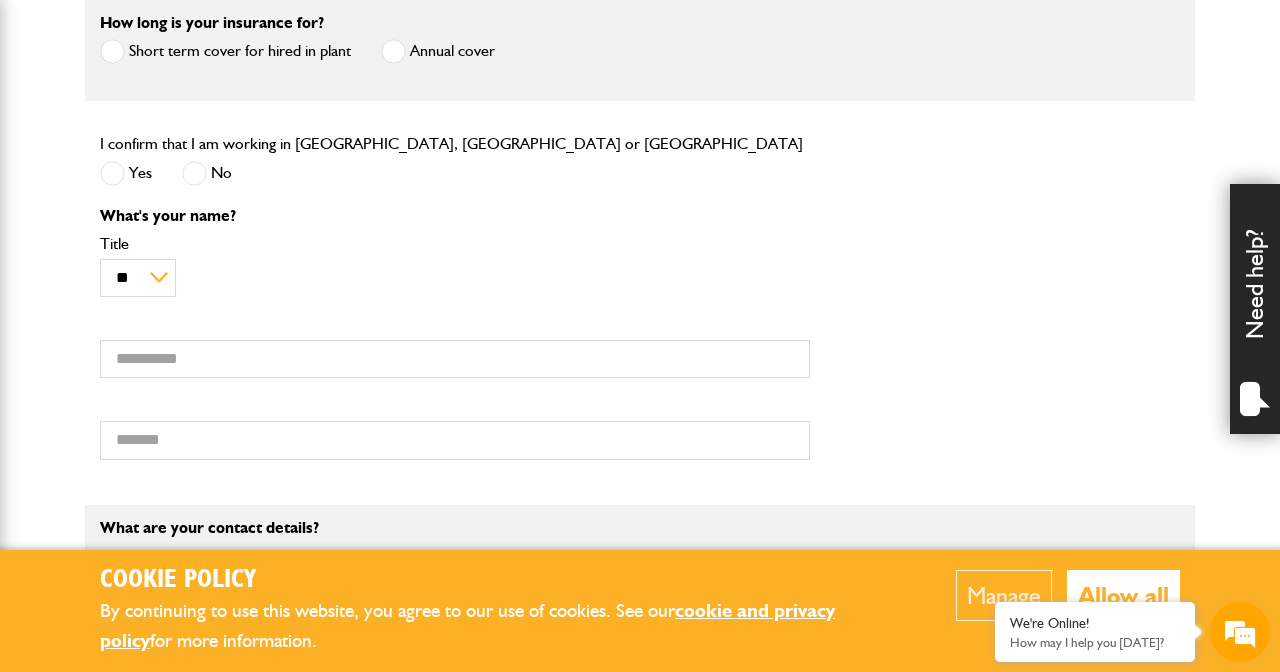 click at bounding box center (112, 173) 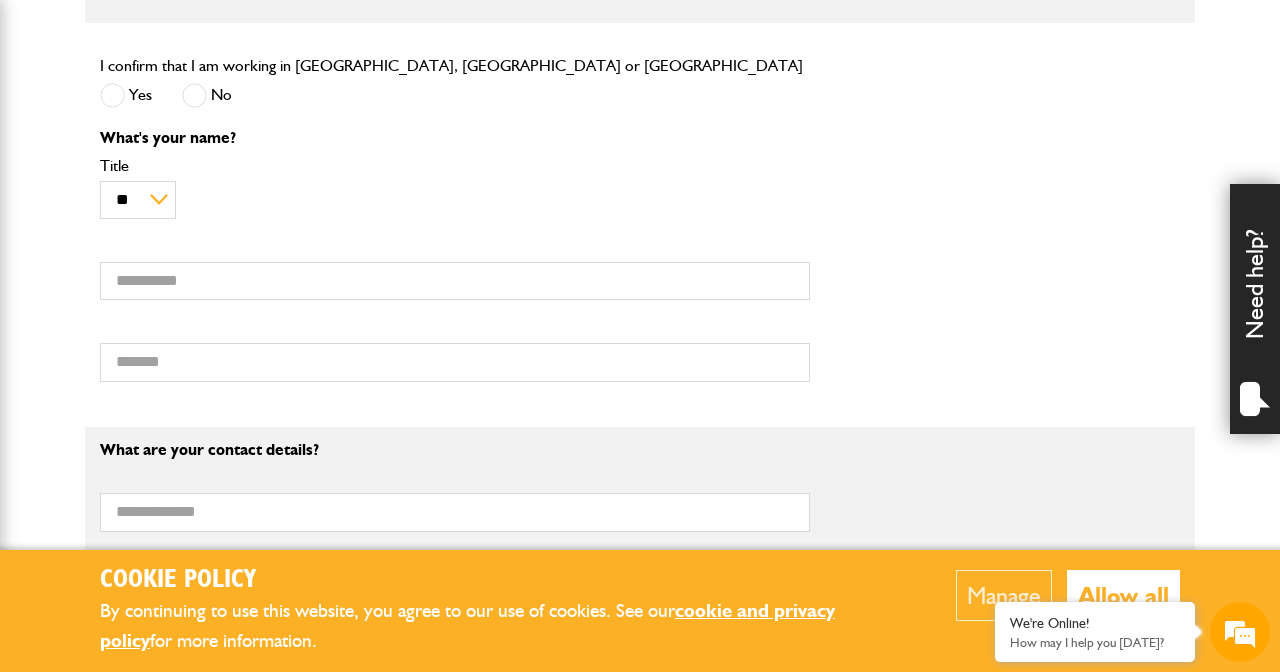scroll, scrollTop: 784, scrollLeft: 0, axis: vertical 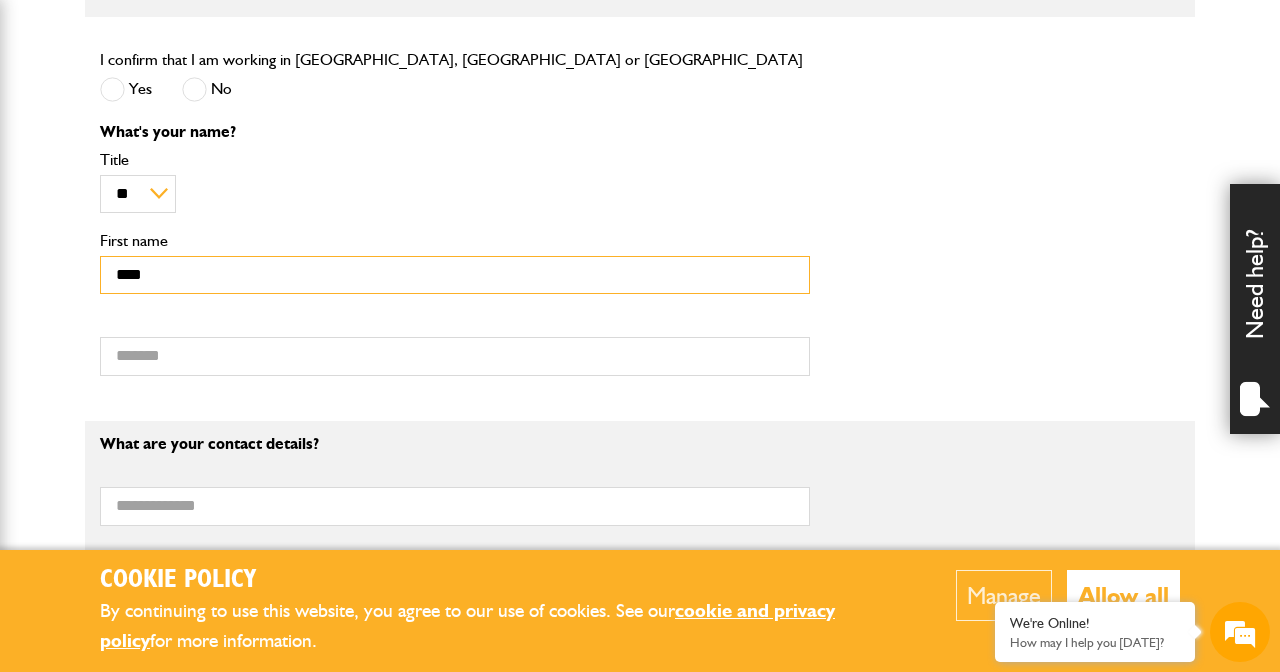 type on "****" 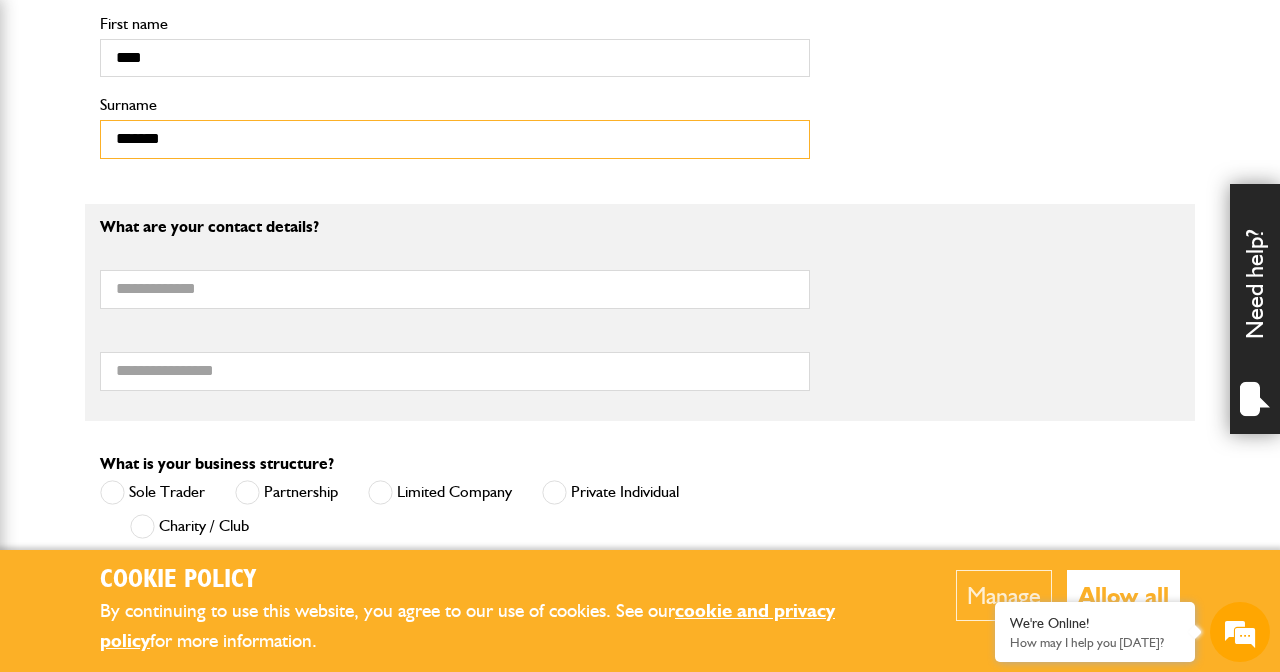 scroll, scrollTop: 1009, scrollLeft: 0, axis: vertical 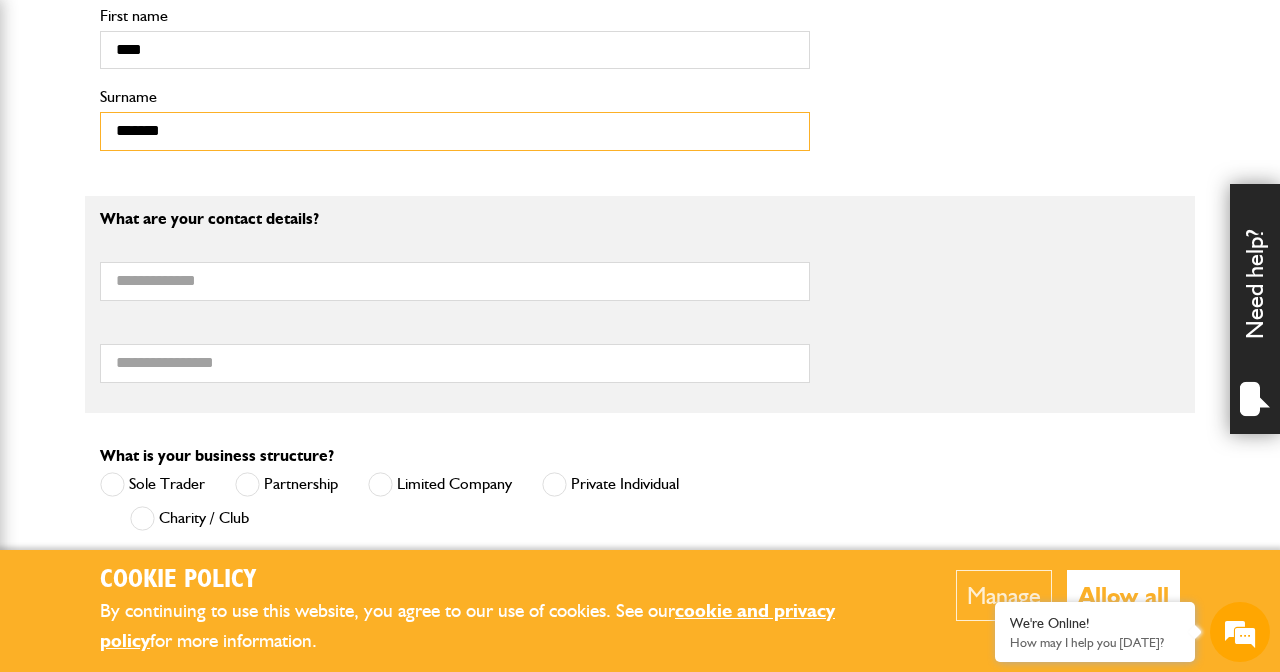 type on "*******" 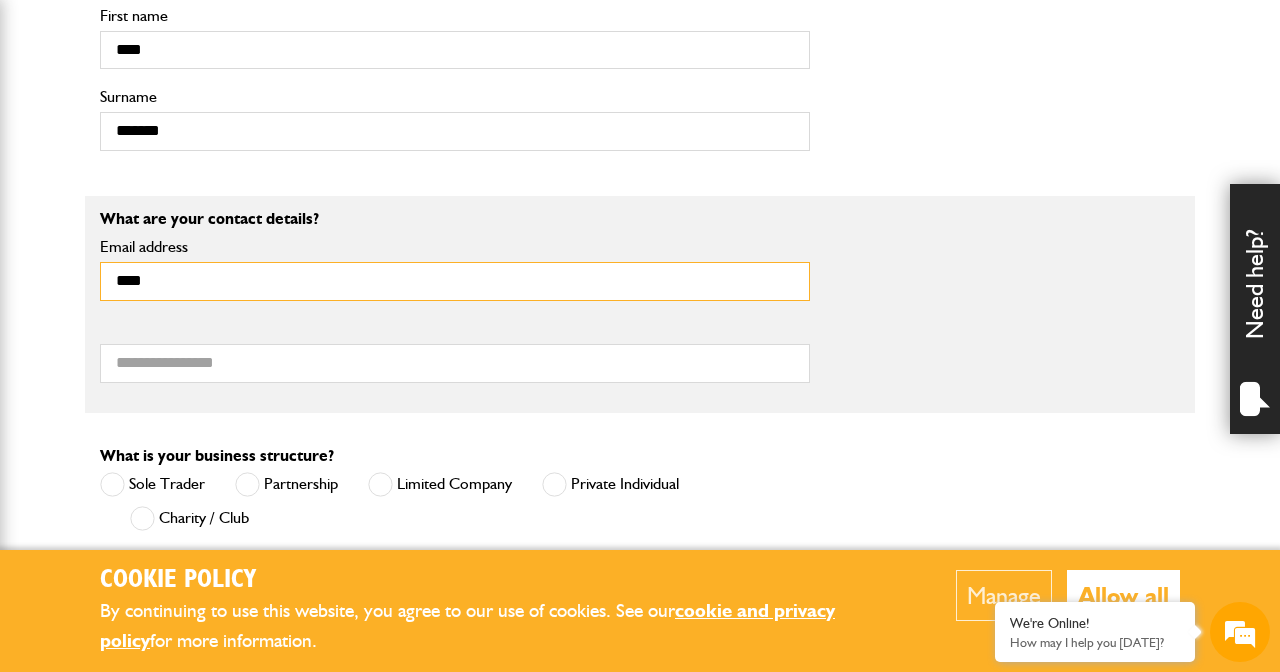 scroll, scrollTop: 0, scrollLeft: 0, axis: both 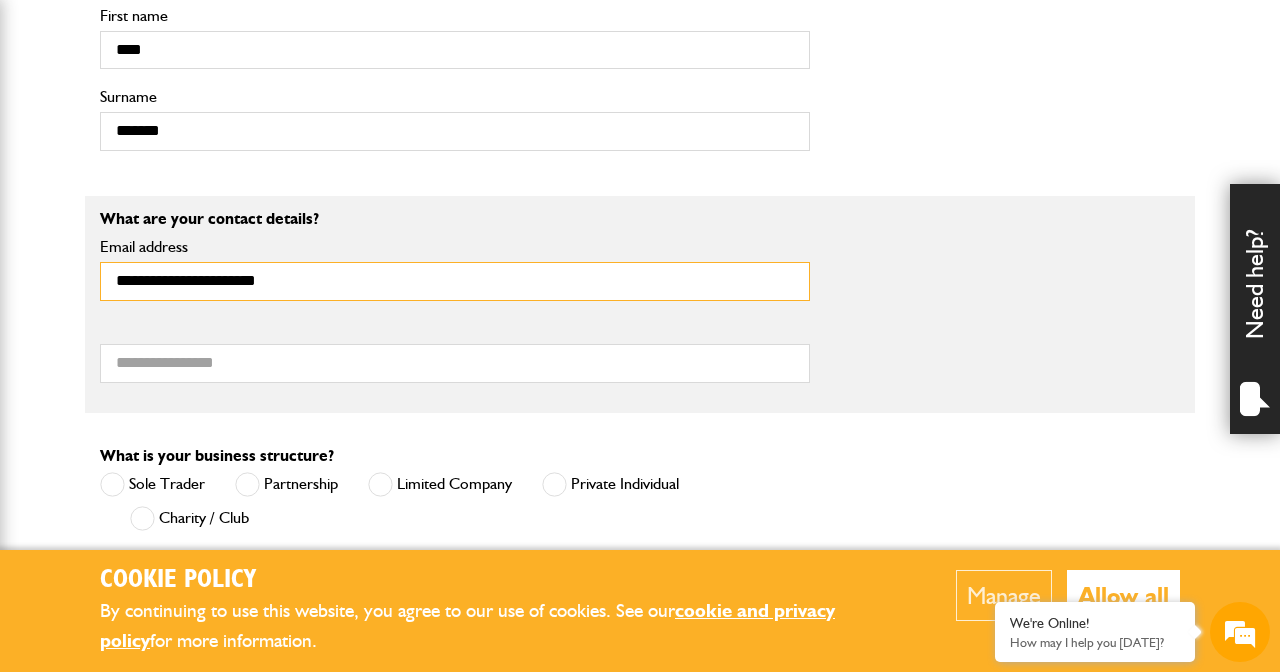 type on "**********" 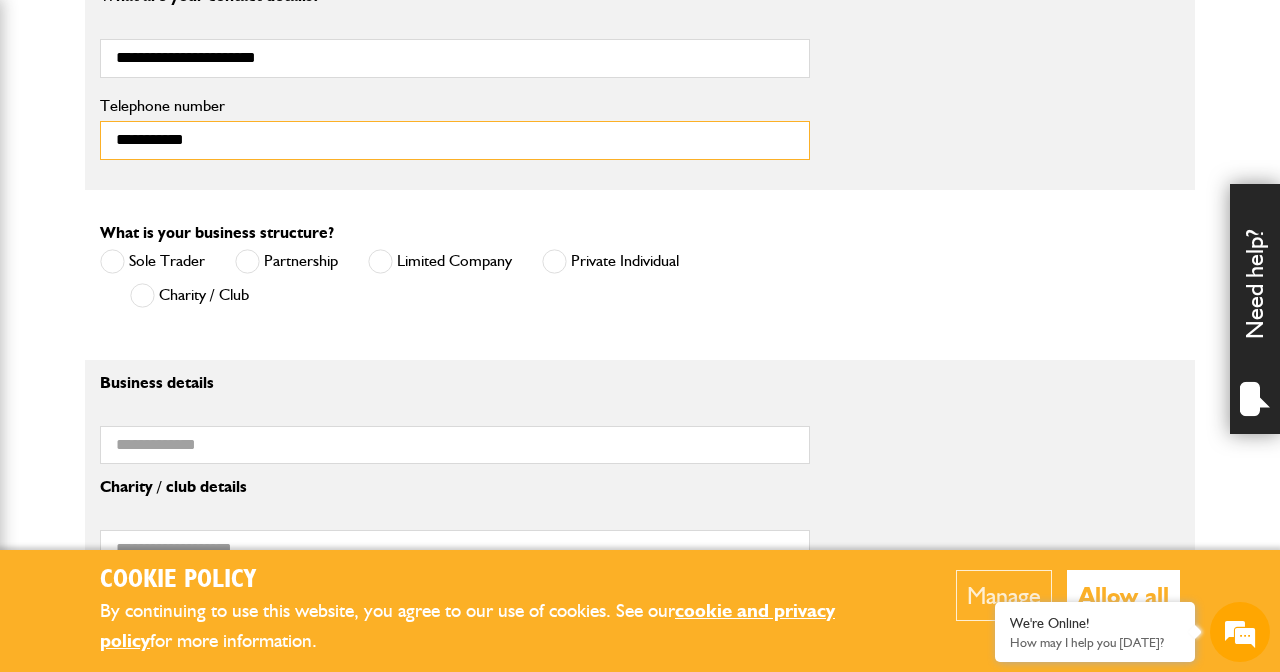 scroll, scrollTop: 1233, scrollLeft: 0, axis: vertical 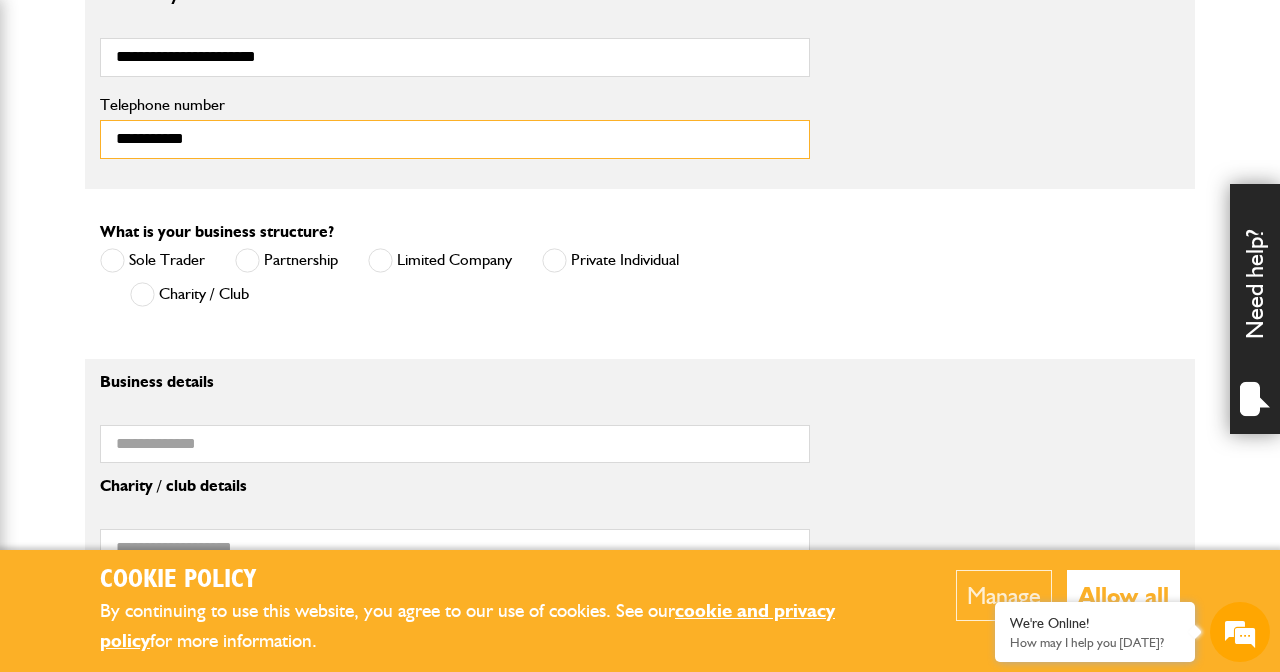 type on "**********" 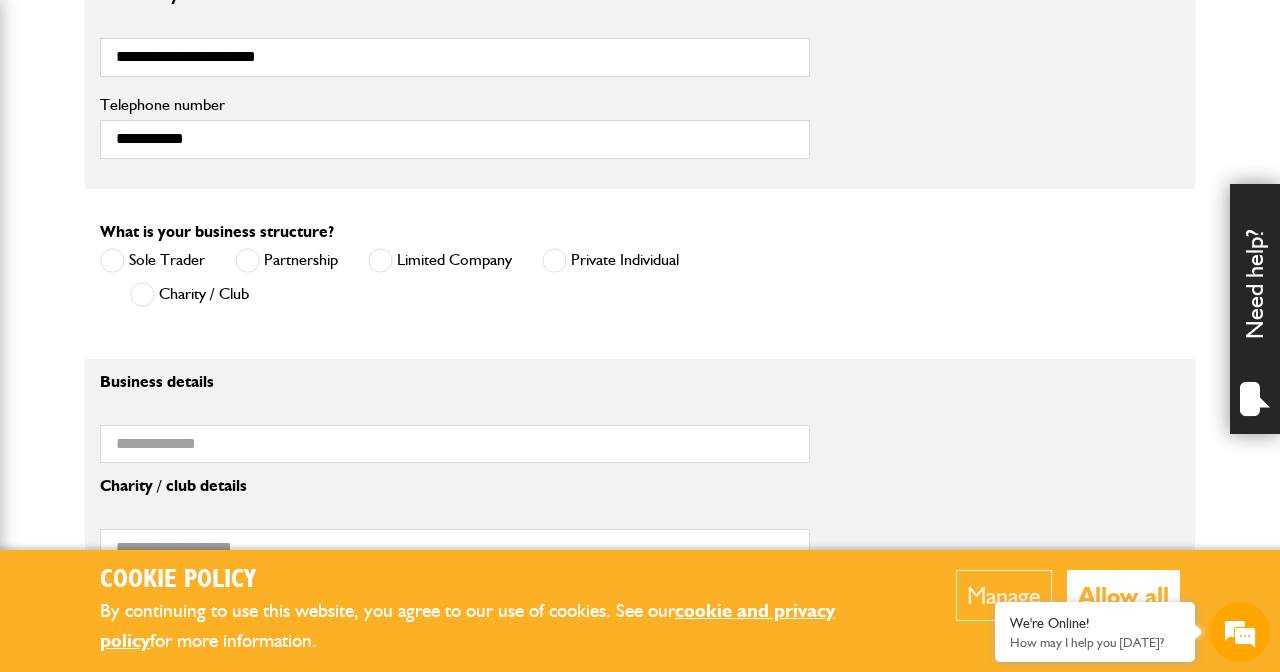 click at bounding box center (554, 260) 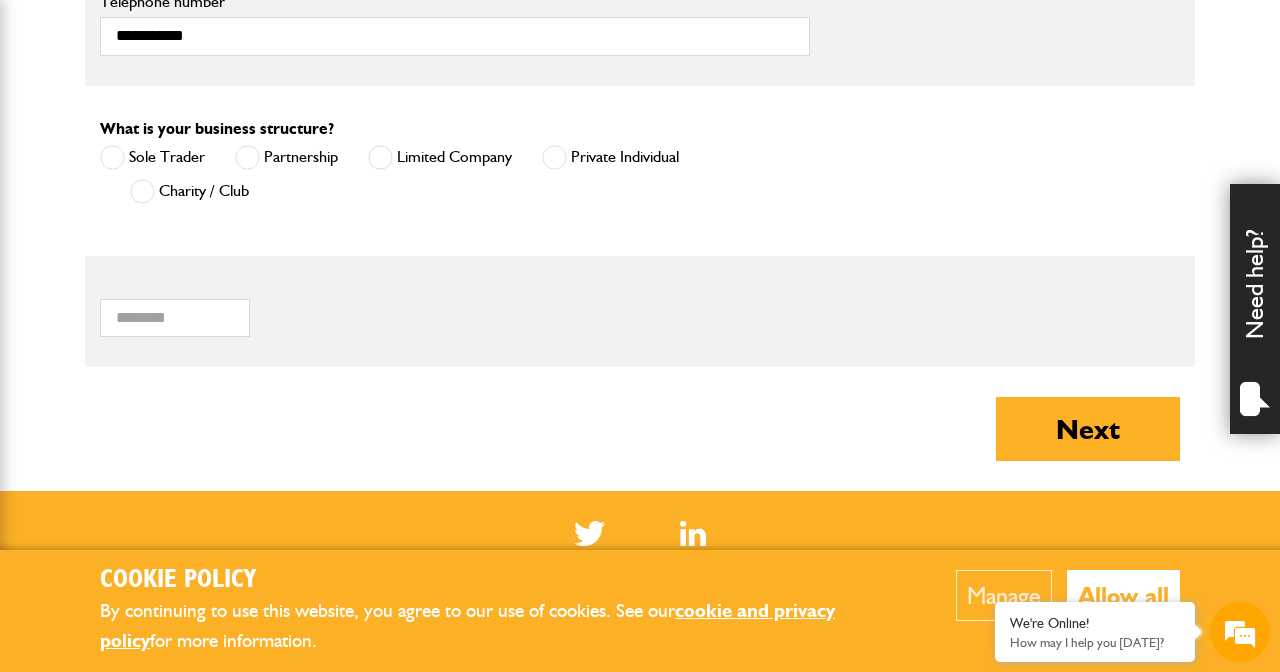 scroll, scrollTop: 1395, scrollLeft: 0, axis: vertical 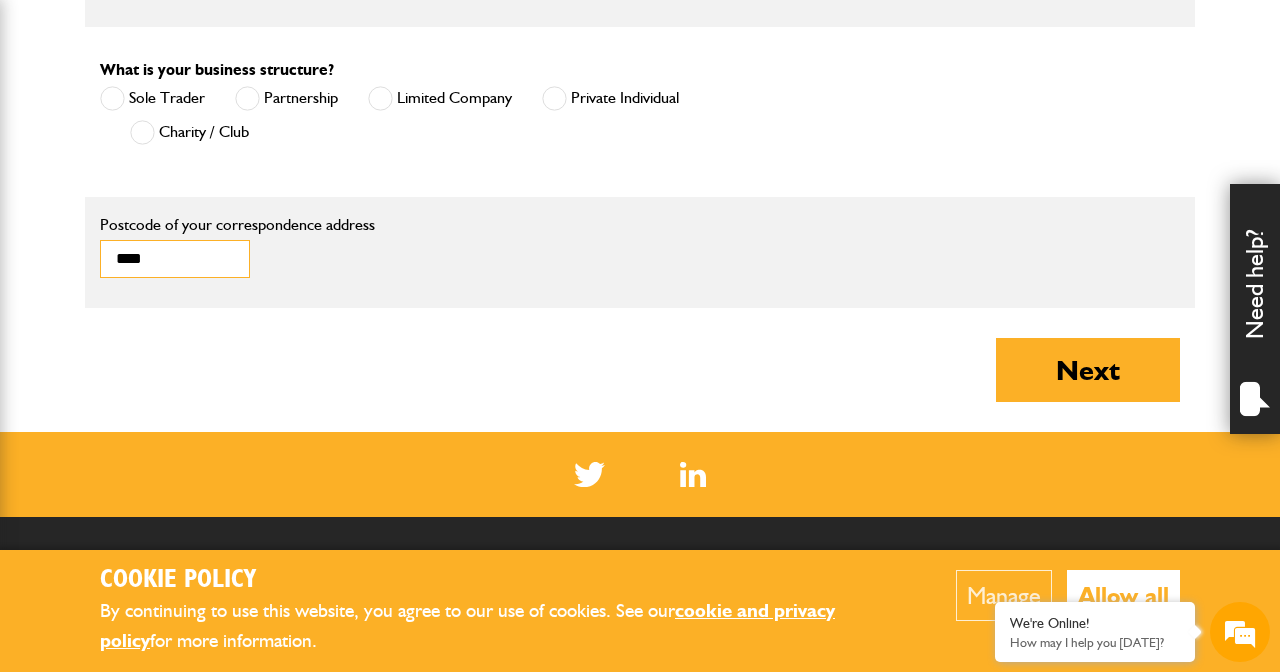 type on "*******" 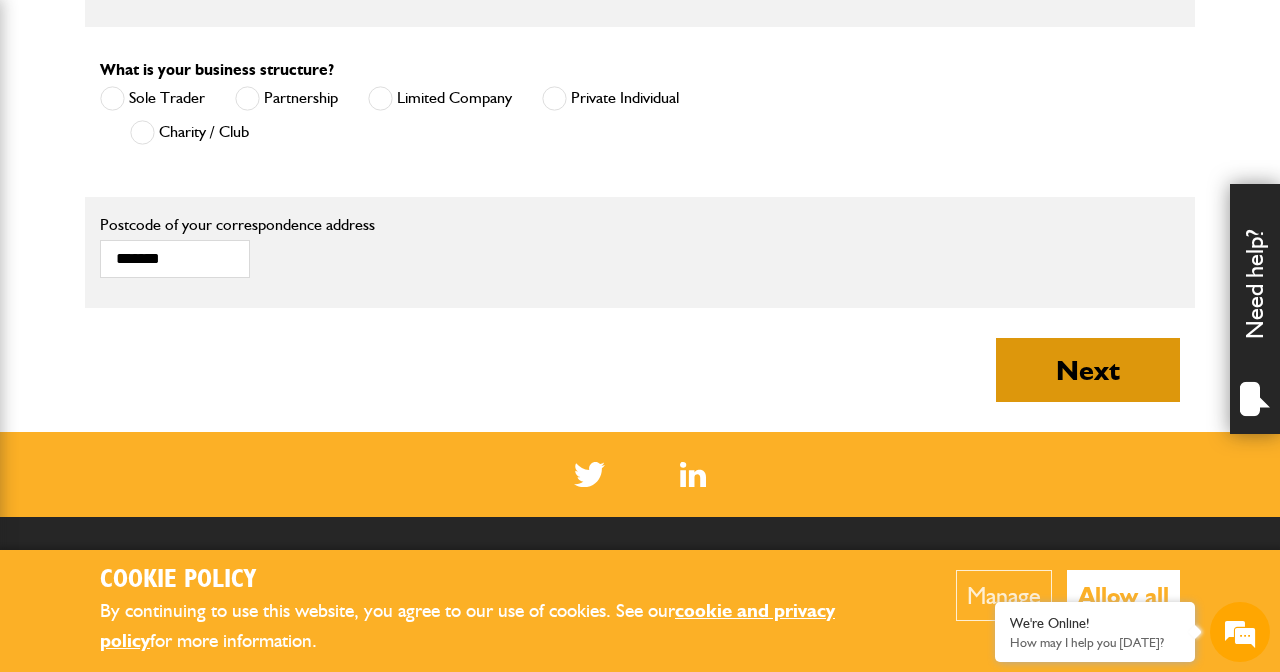 click on "Next" at bounding box center [1088, 370] 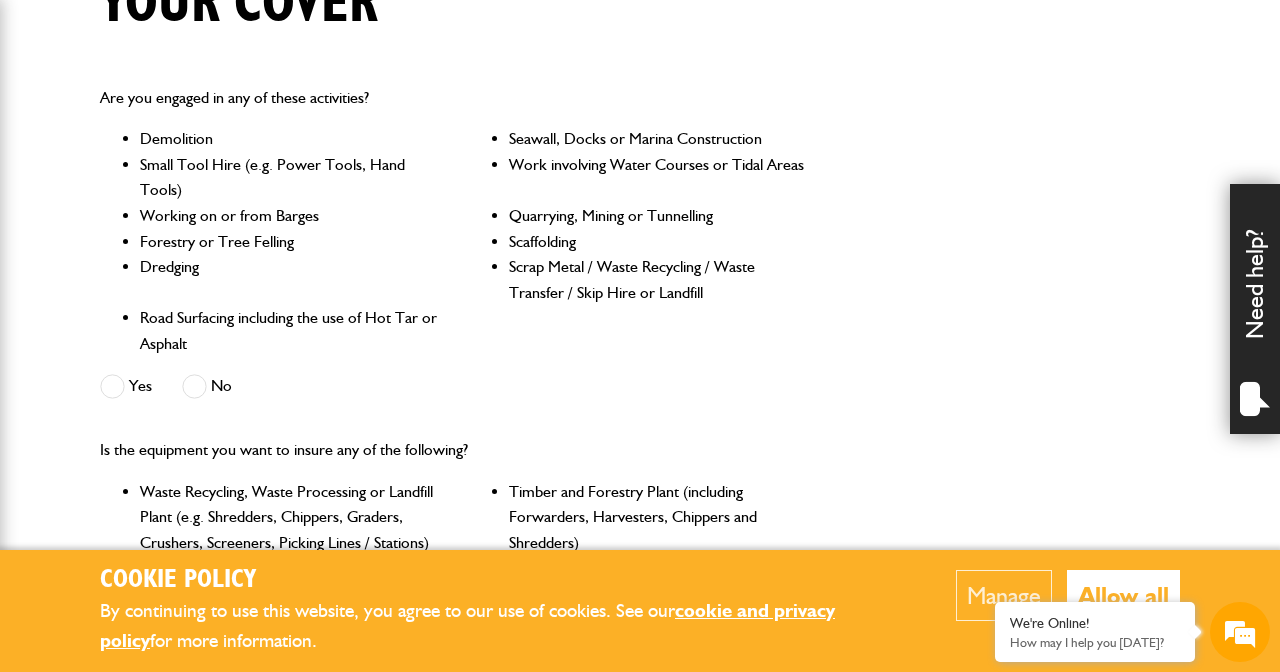 scroll, scrollTop: 550, scrollLeft: 0, axis: vertical 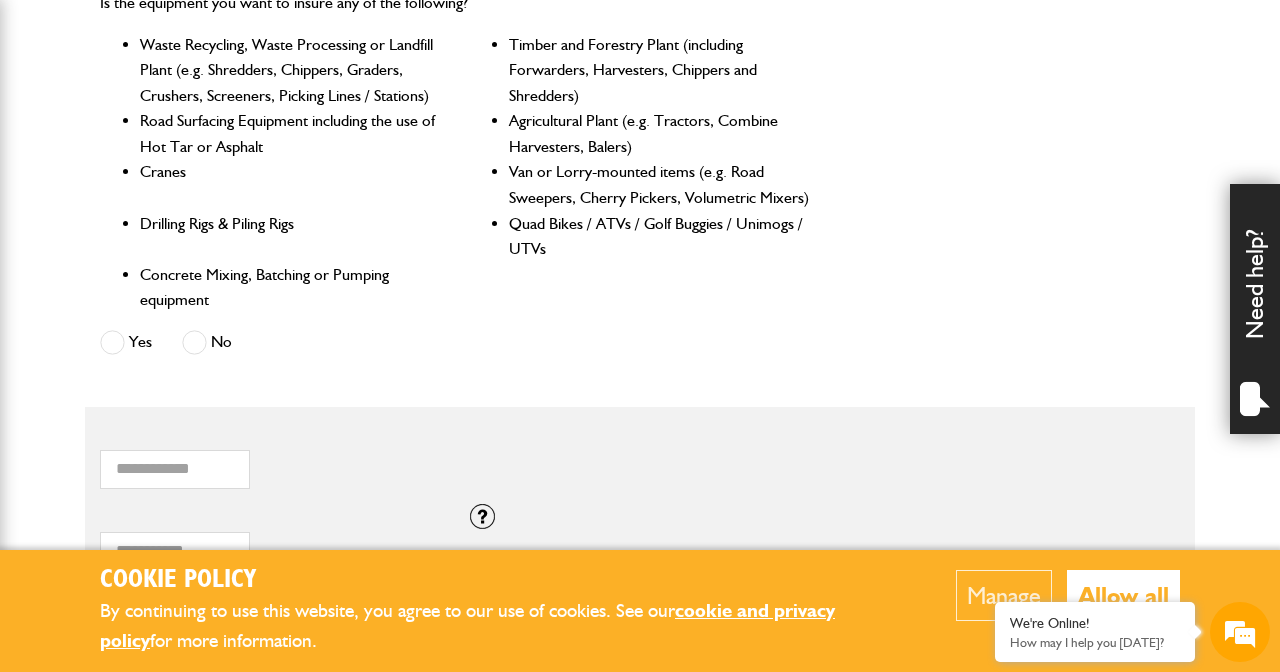 click at bounding box center [194, 342] 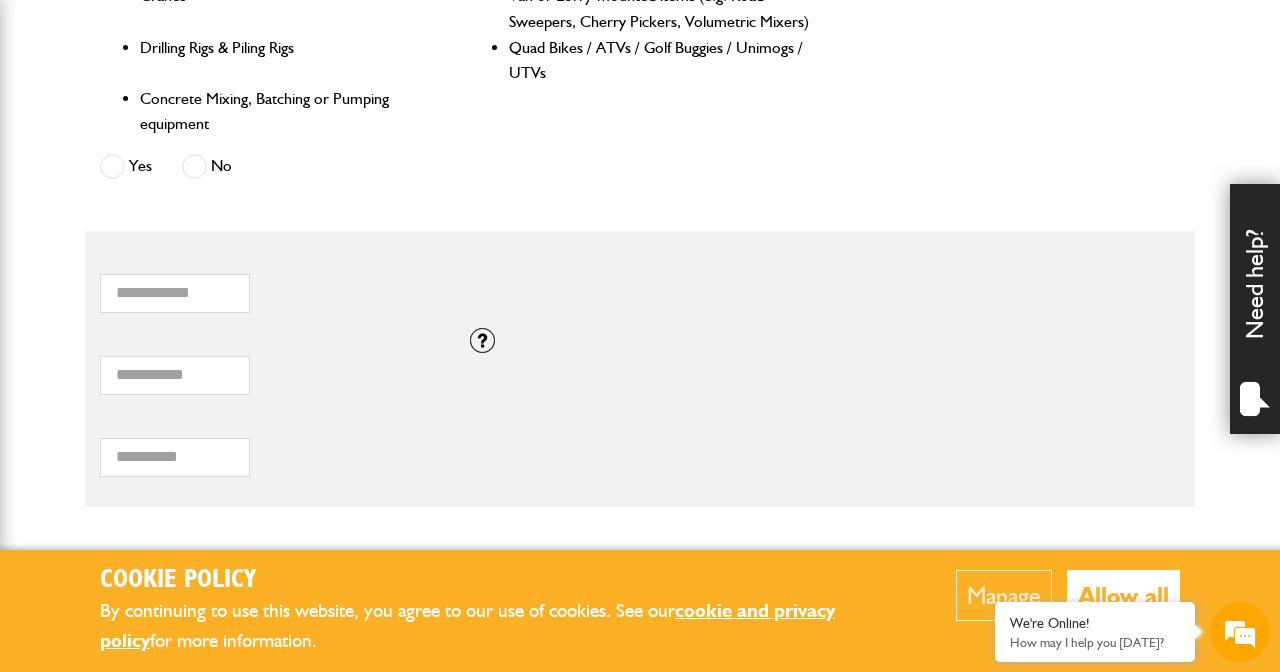 scroll, scrollTop: 1174, scrollLeft: 0, axis: vertical 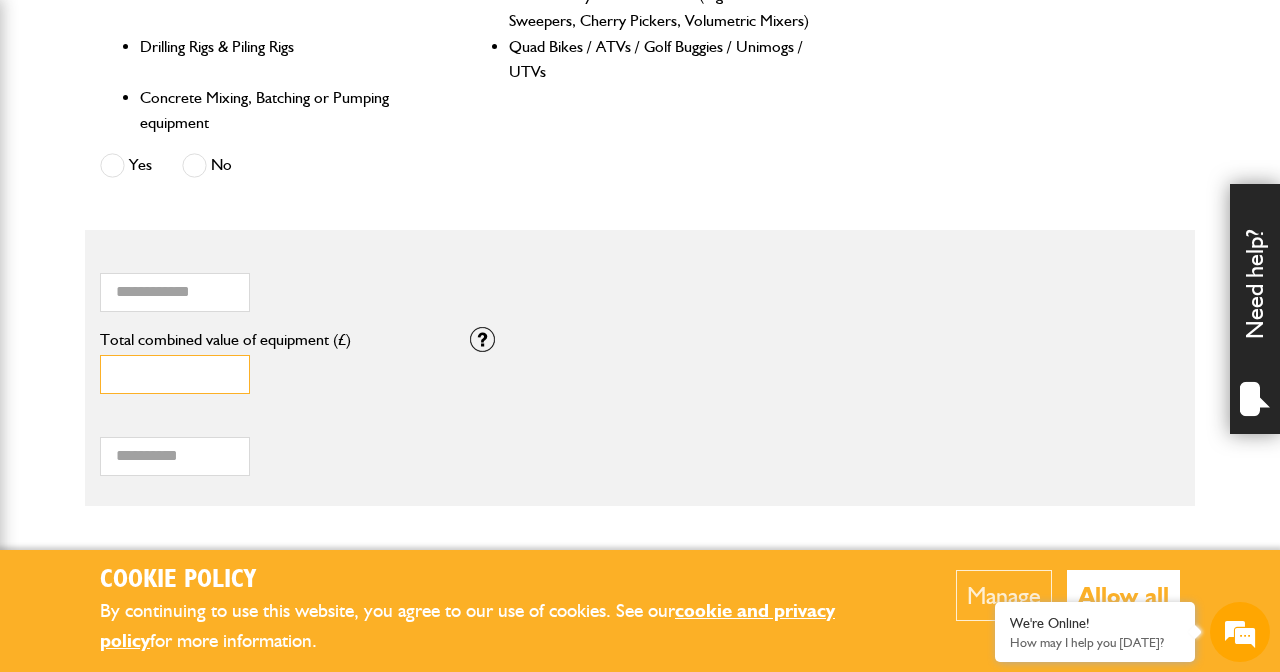 click on "*" at bounding box center [175, 374] 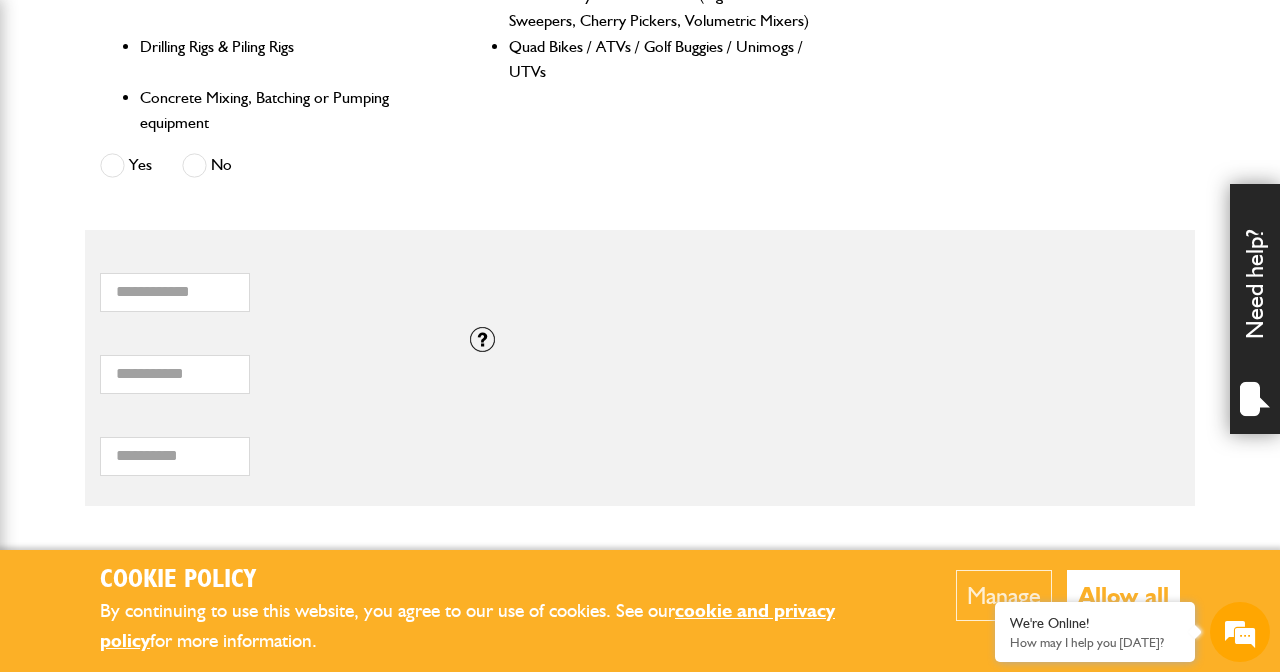 click on "Total hiring fees" at bounding box center [270, 422] 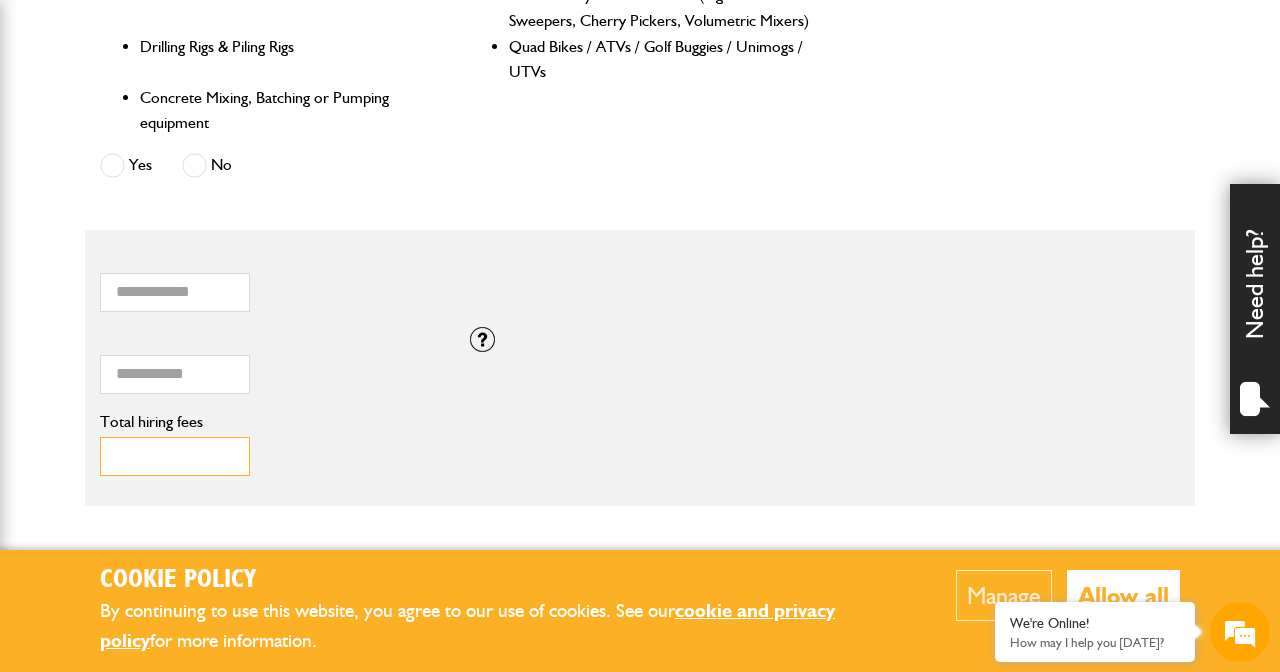 click on "Total hiring fees" at bounding box center (175, 456) 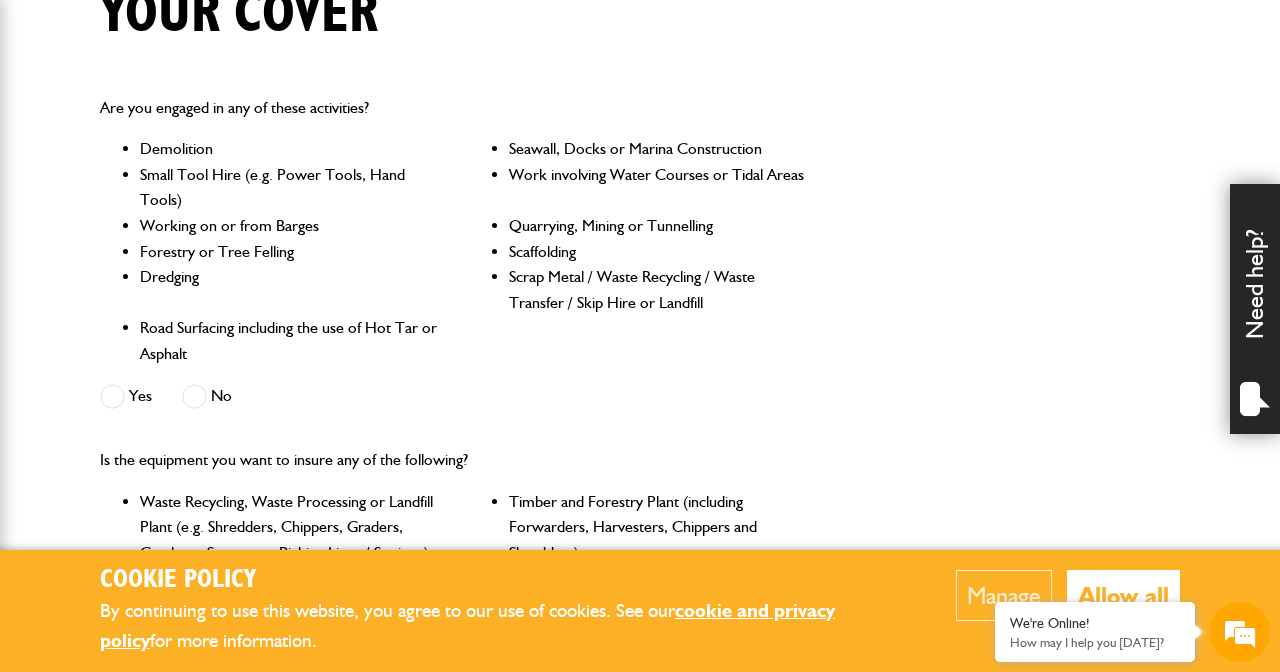 scroll, scrollTop: 540, scrollLeft: 0, axis: vertical 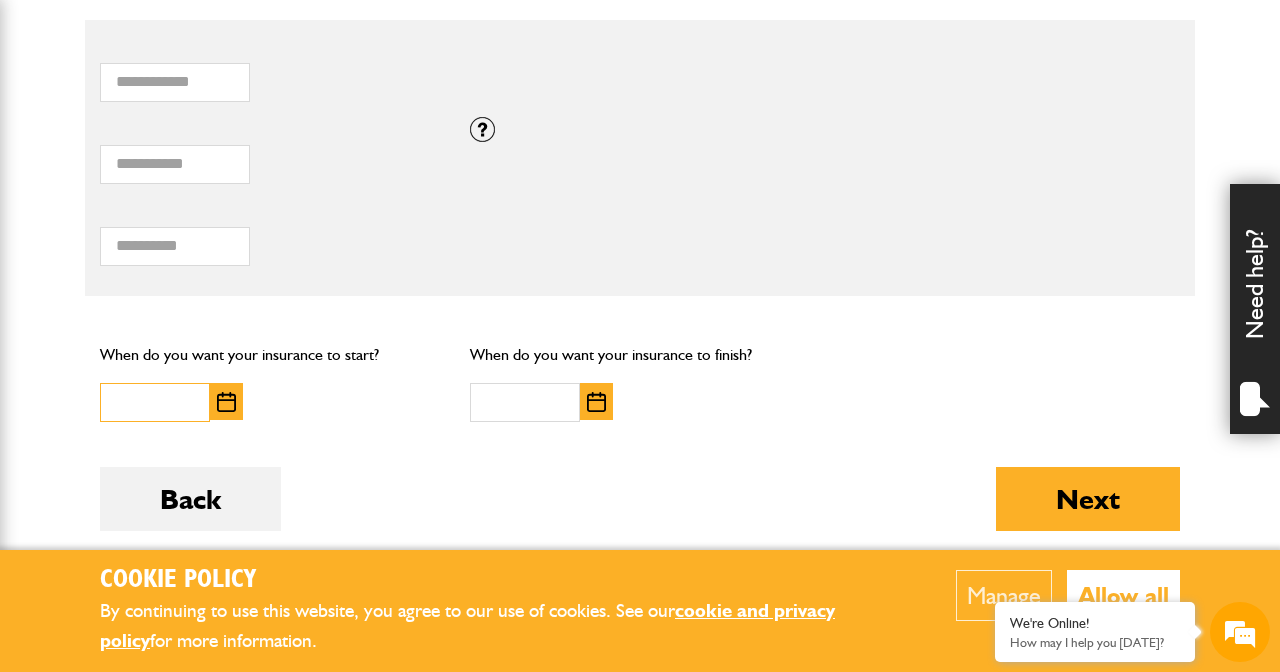 click at bounding box center [155, 402] 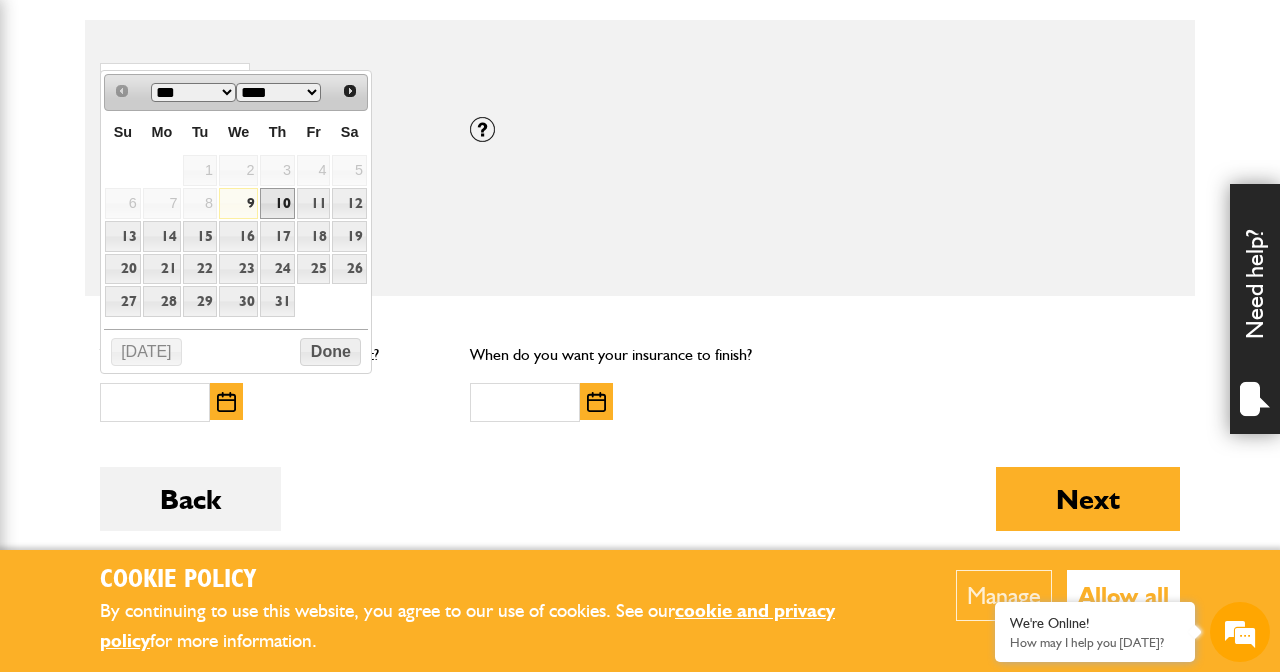 click on "10" at bounding box center [277, 203] 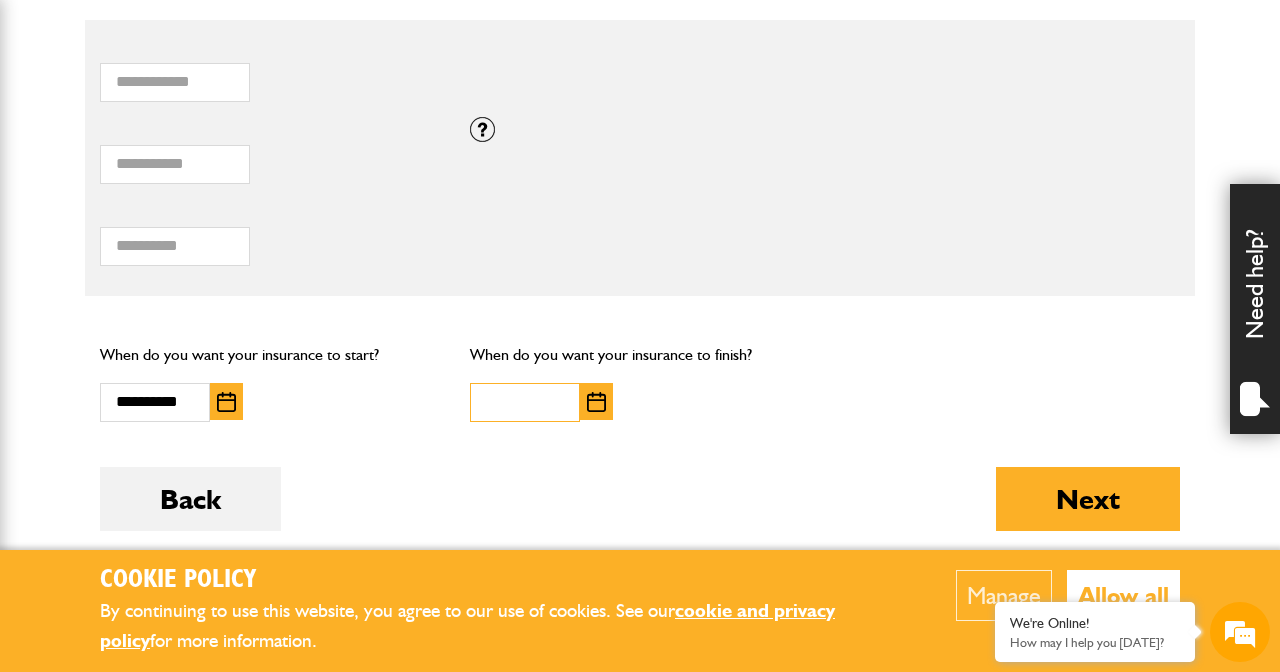 click at bounding box center (525, 402) 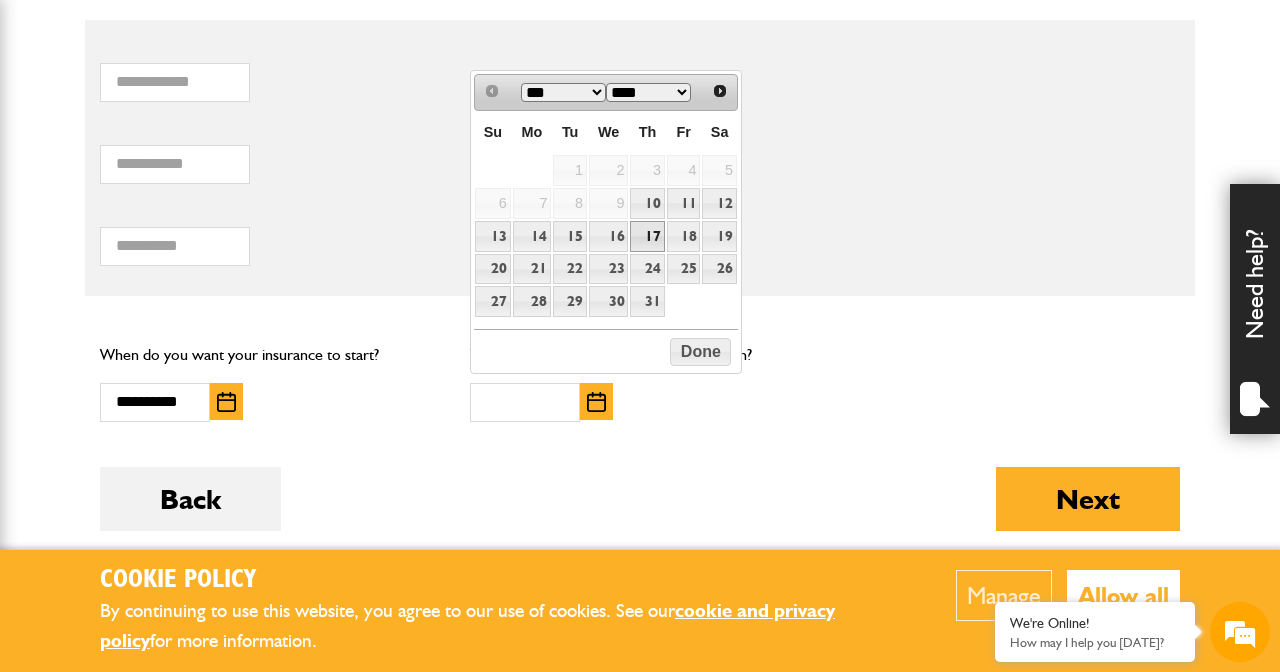 click on "17" at bounding box center [647, 236] 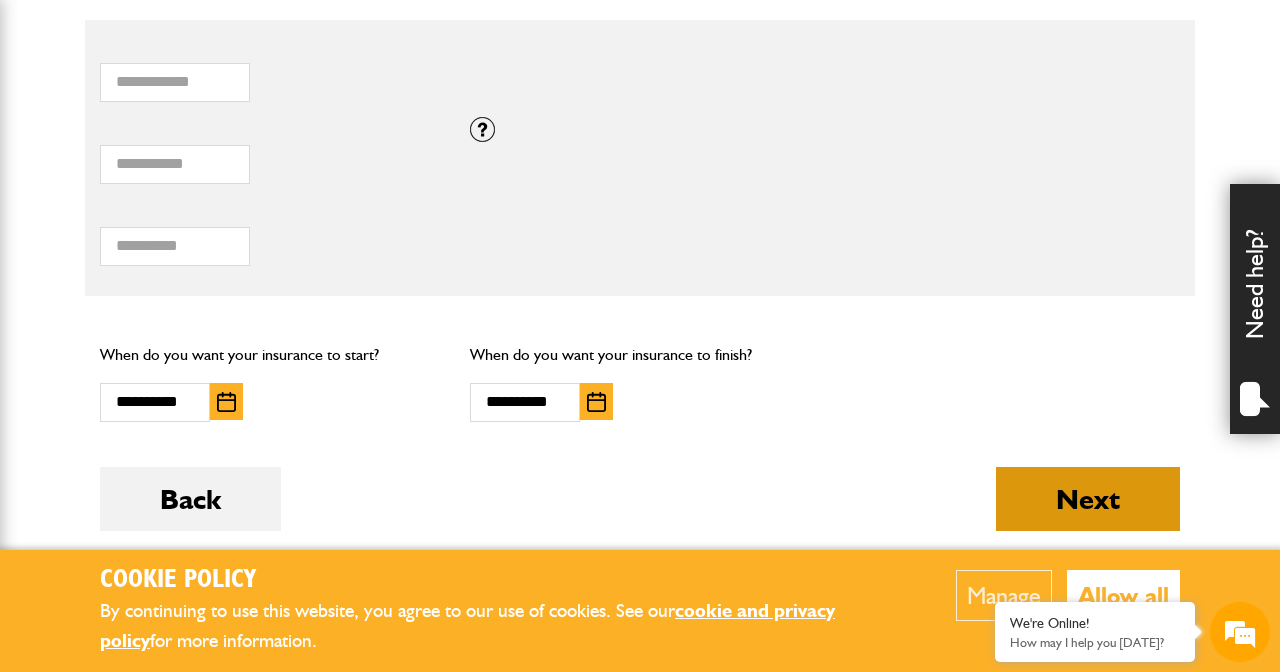 click on "Next" at bounding box center (1088, 499) 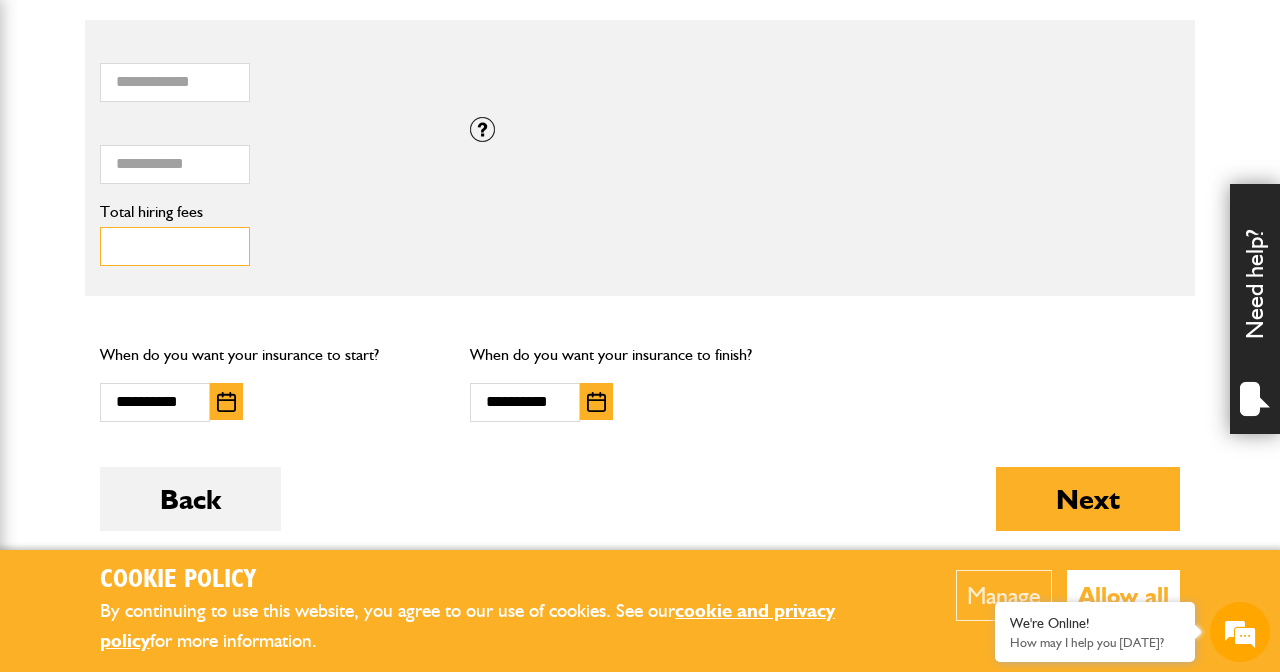type on "*****" 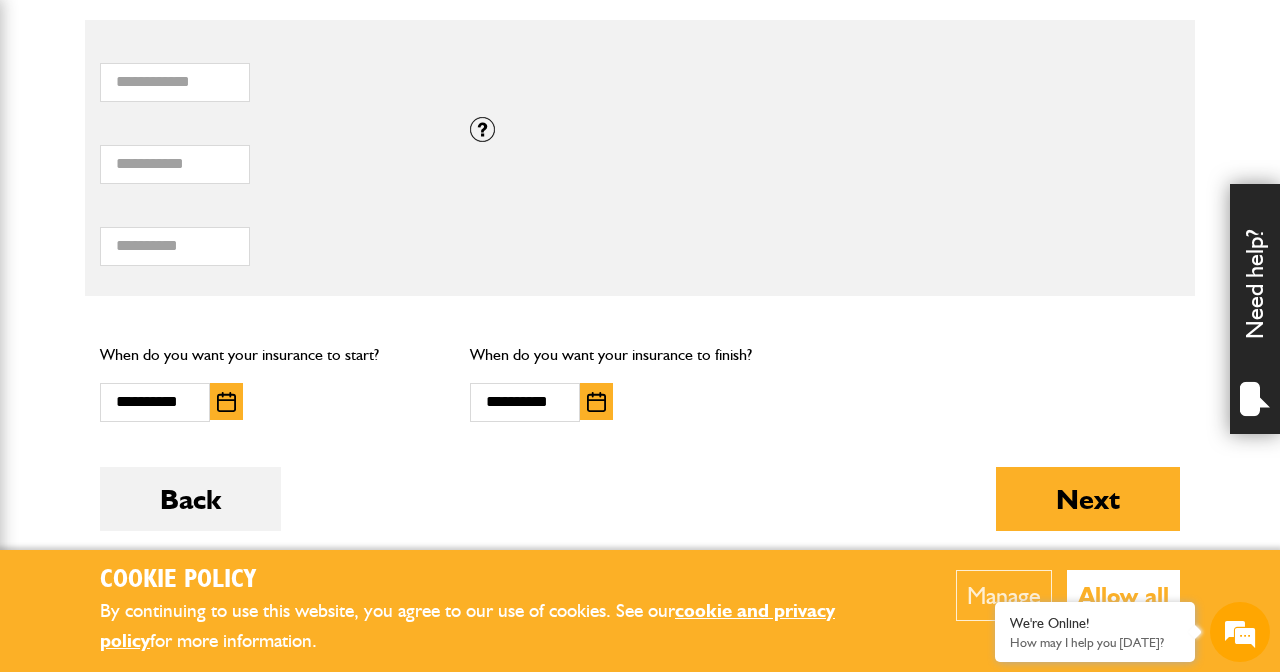 click on "***
Total hiring fees
Please enter a minimum value of 25 for total hiring fees." at bounding box center [640, 240] 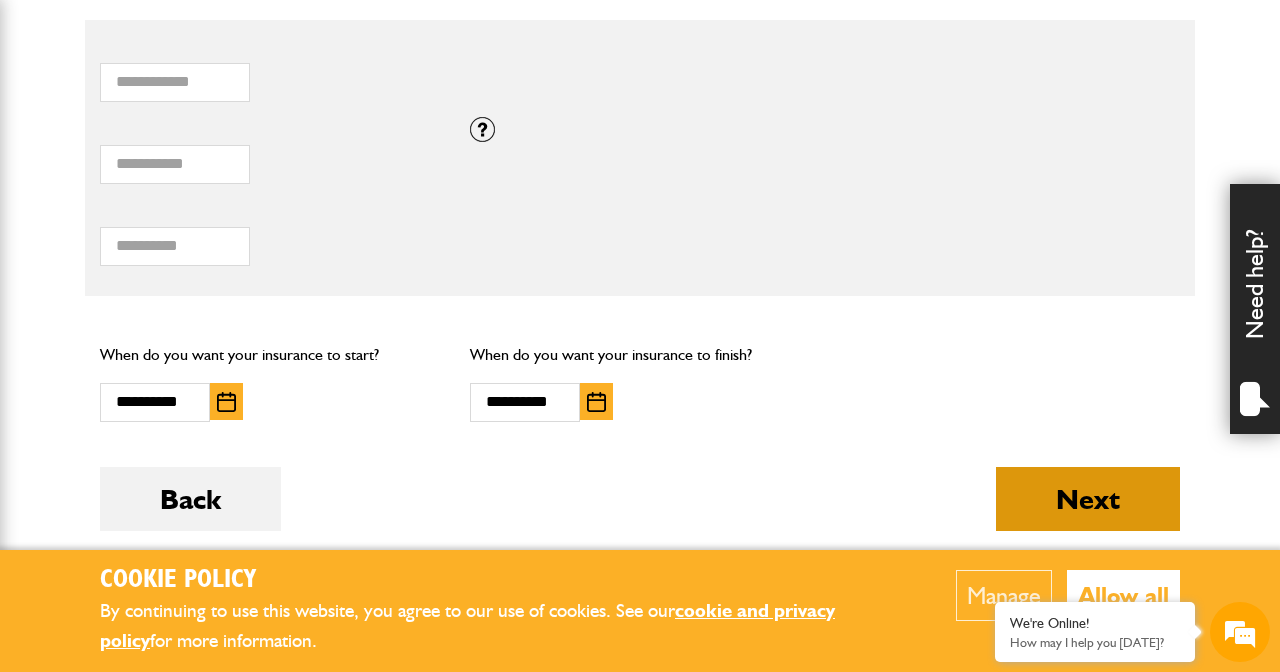 click on "Next" at bounding box center [1088, 499] 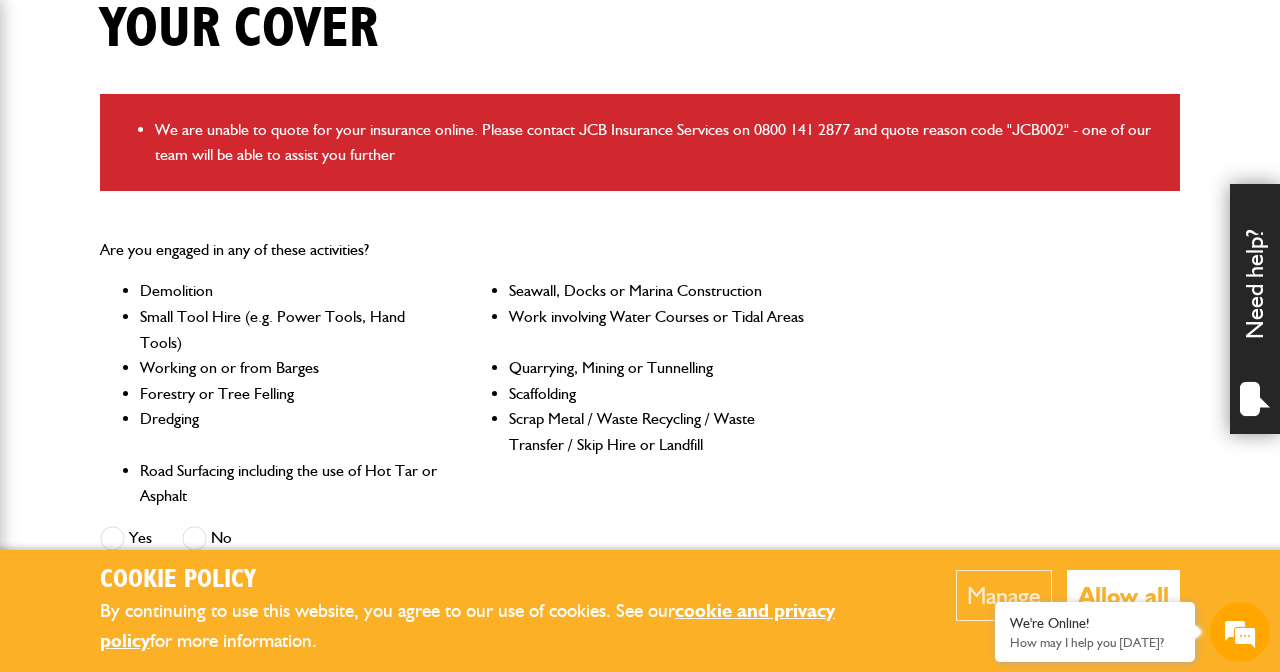 scroll, scrollTop: 536, scrollLeft: 1, axis: both 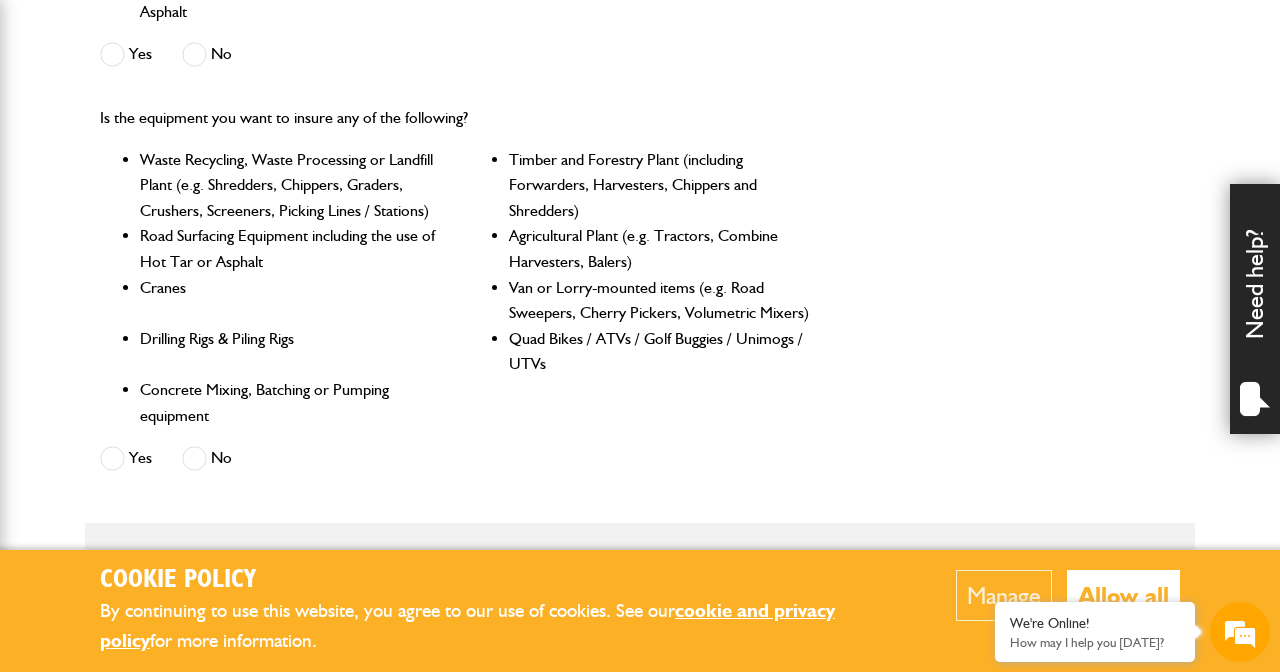 click at bounding box center (112, 458) 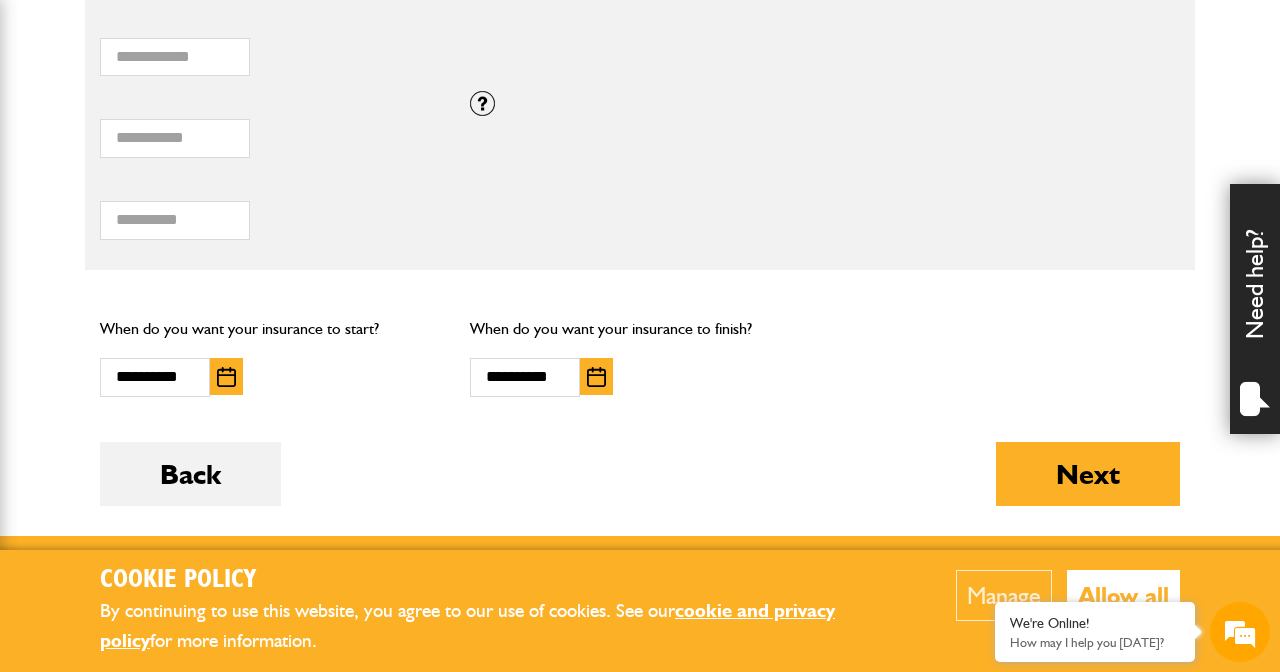 scroll, scrollTop: 1546, scrollLeft: 0, axis: vertical 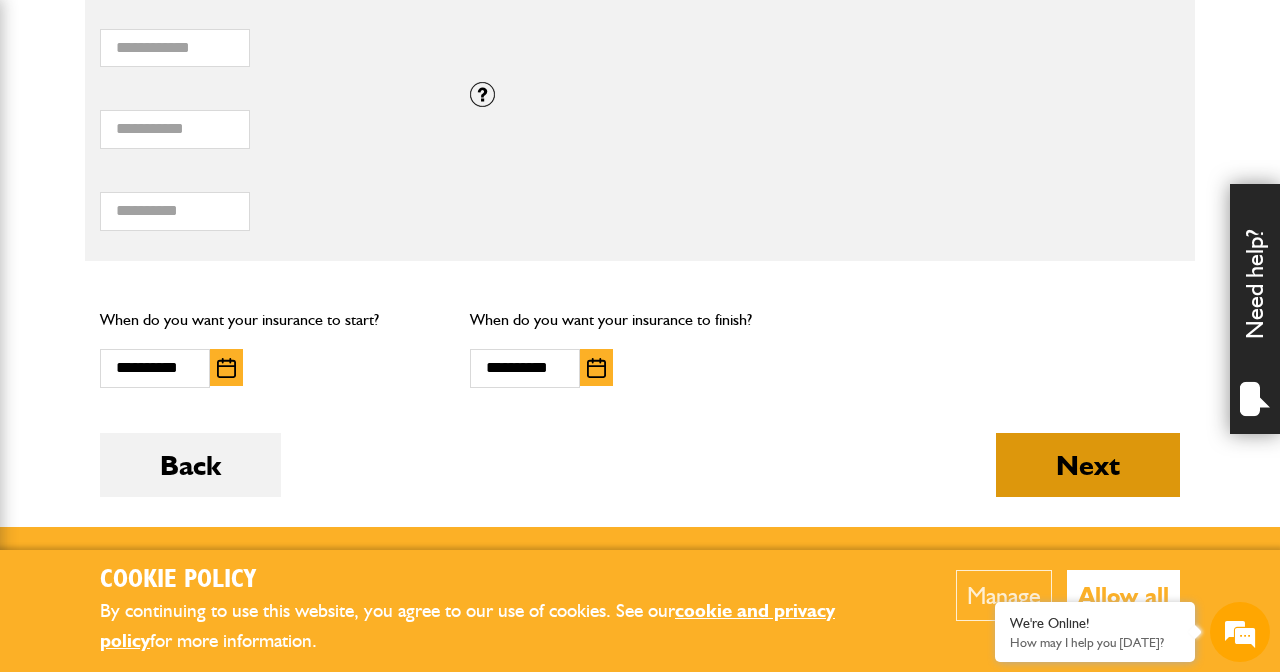 click on "Next" at bounding box center [1088, 465] 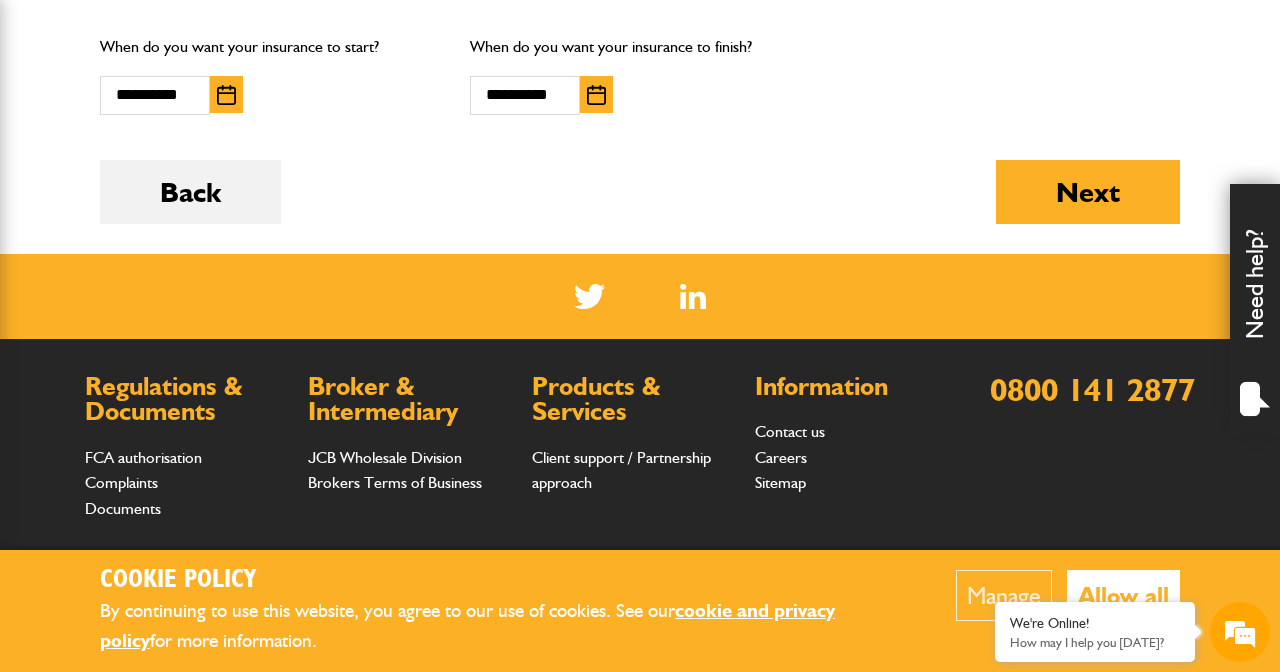 scroll, scrollTop: 1817, scrollLeft: 0, axis: vertical 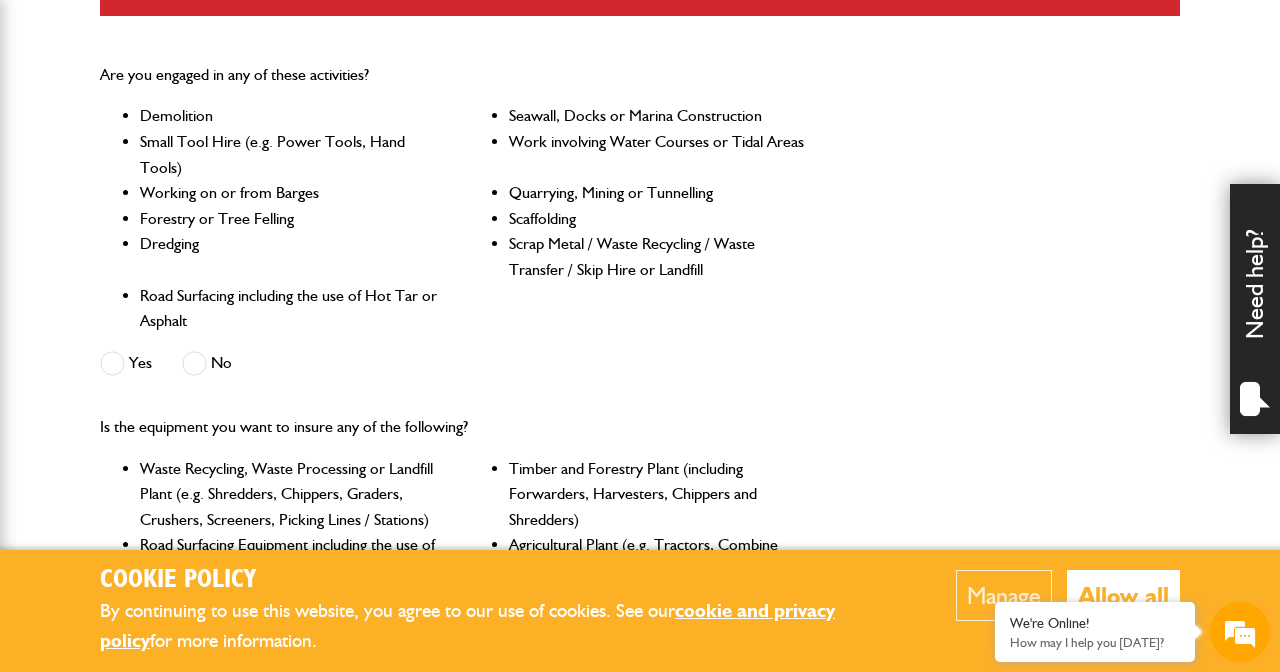 click at bounding box center (194, 363) 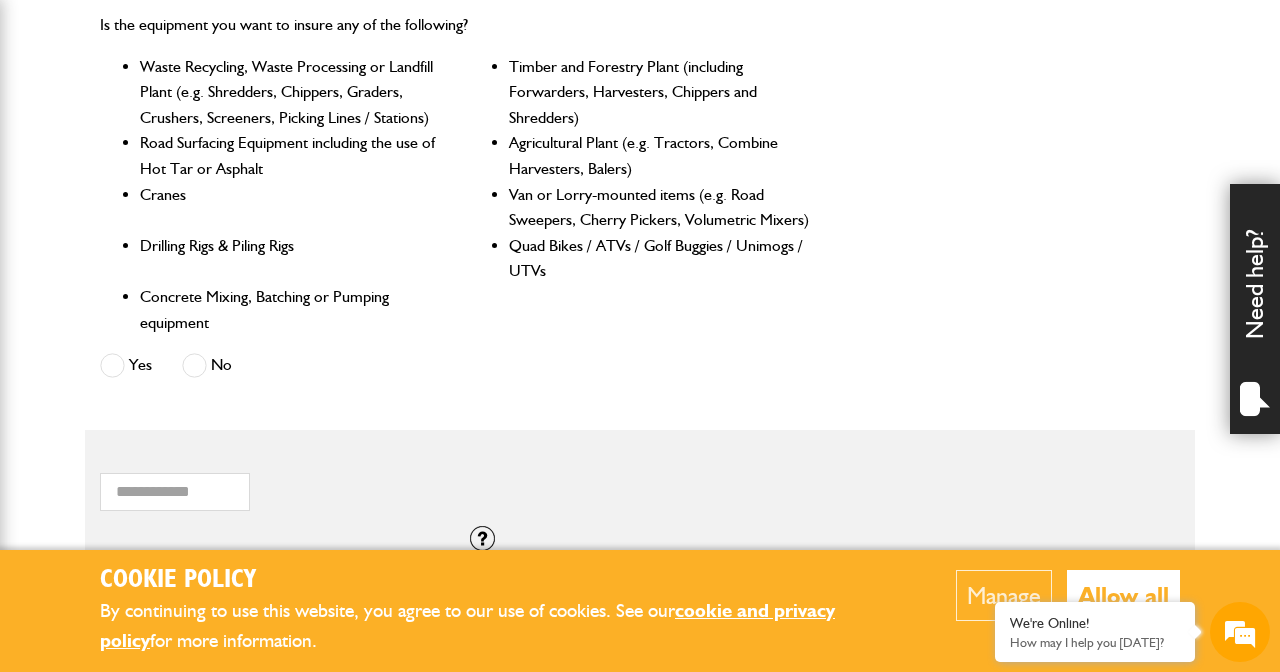 scroll, scrollTop: 1112, scrollLeft: 0, axis: vertical 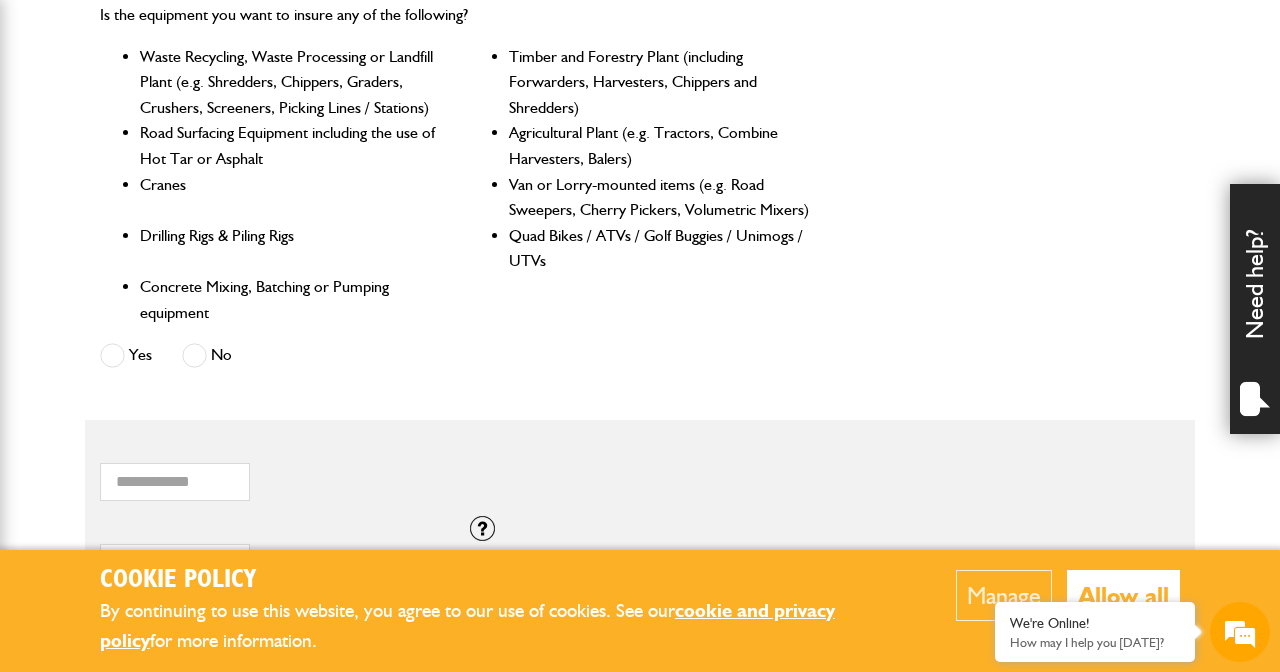 click at bounding box center (194, 355) 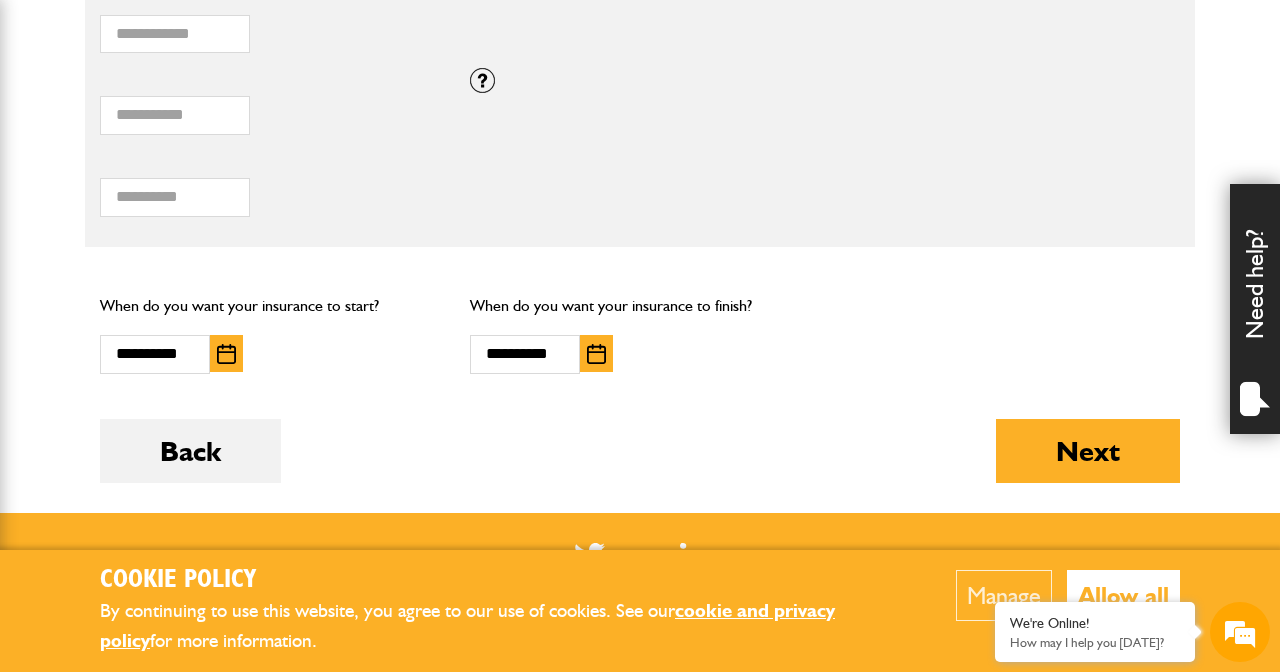 scroll, scrollTop: 1602, scrollLeft: 0, axis: vertical 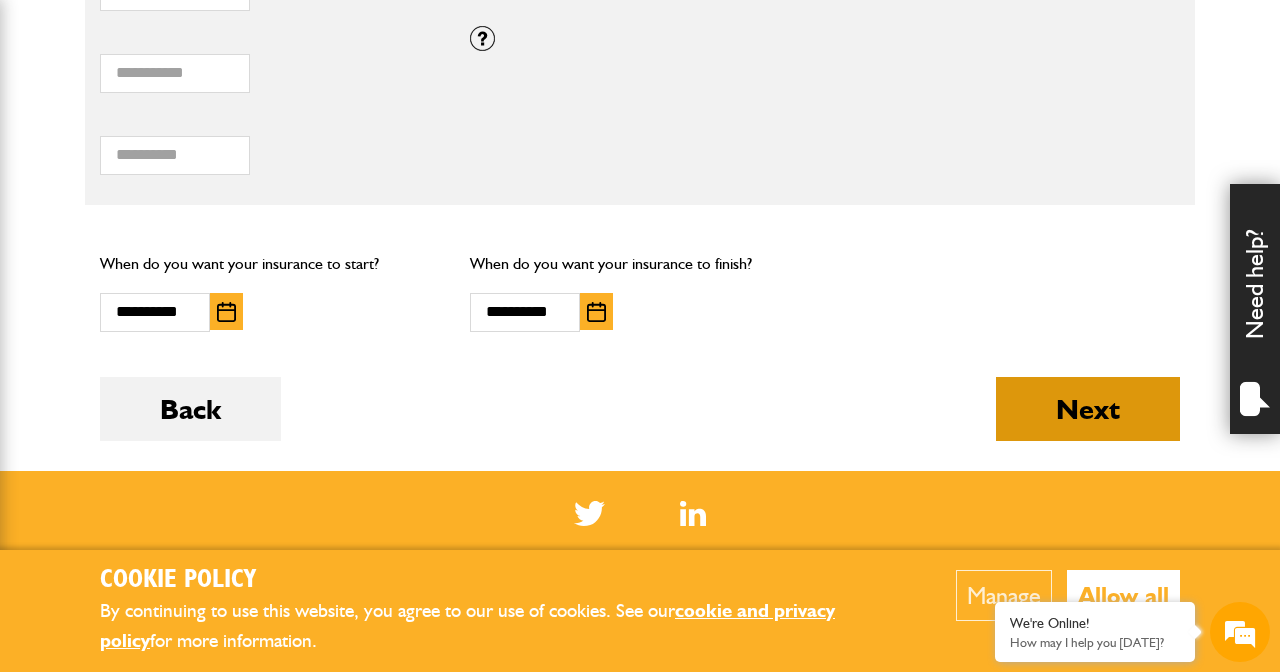 click on "Next" at bounding box center (1088, 409) 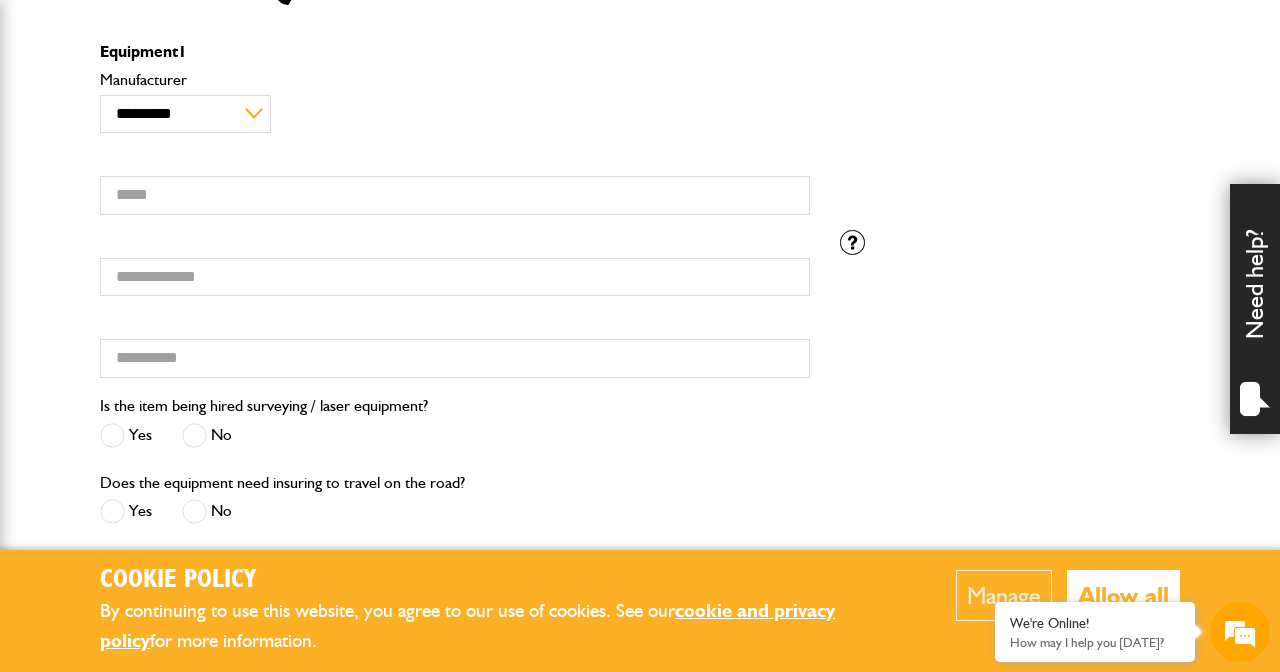 scroll, scrollTop: 578, scrollLeft: 0, axis: vertical 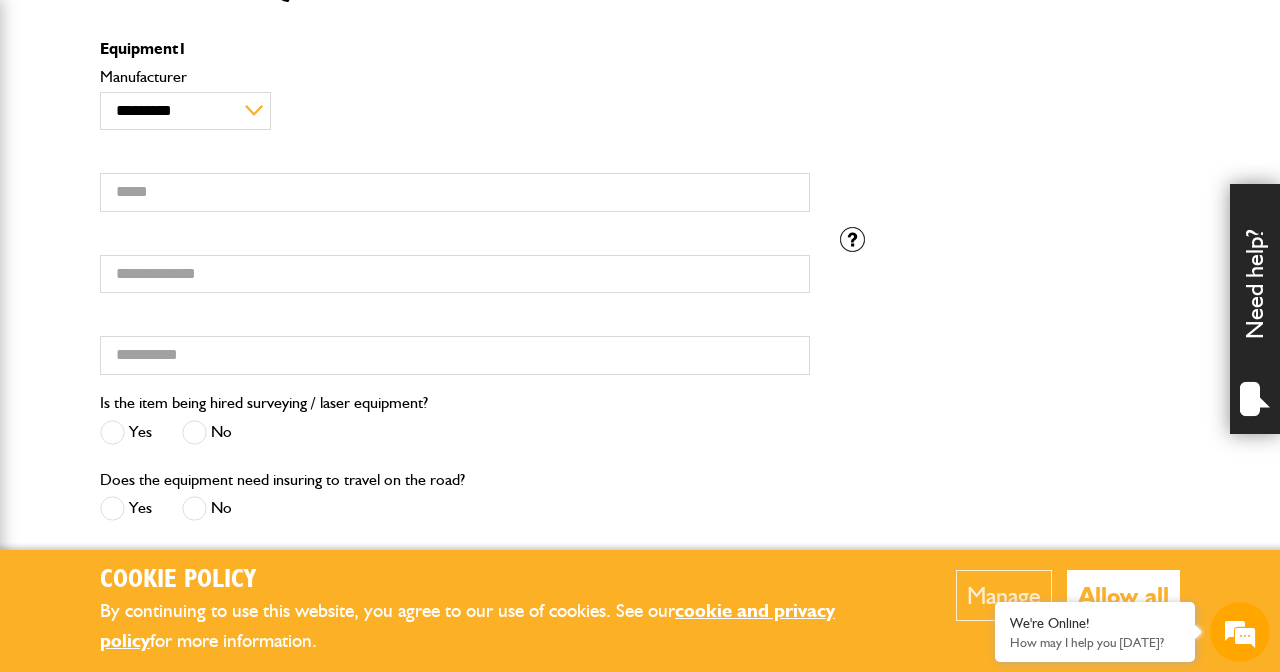 click on "Cookie Policy By continuing to use this website, you agree to our use of cookies. See our  cookie and privacy policy  for more information. Manage Allow all Cookie Options You can control which cookies we use with the form below. Please see our  cookie policy  for more information. Allow all Essential These cookies are needed for essential functions. They can't be switched off and they don't store any of your information. Analytics These cookies gather anonymous usage information and they don't store any of your information. Switching off these cookies will mean we can't gather information to improve your experience of using our site. Functional These cookies enable basic functionality. Switching off these cookies will mean that areas of our website can't work properly. Advertising These cookies help us to learn what you're interested in so we can show you relevant adverts. Switching off these cookies will mean we can't show you any personalised adverts. Personalisation Save preferences" at bounding box center [640, 372] 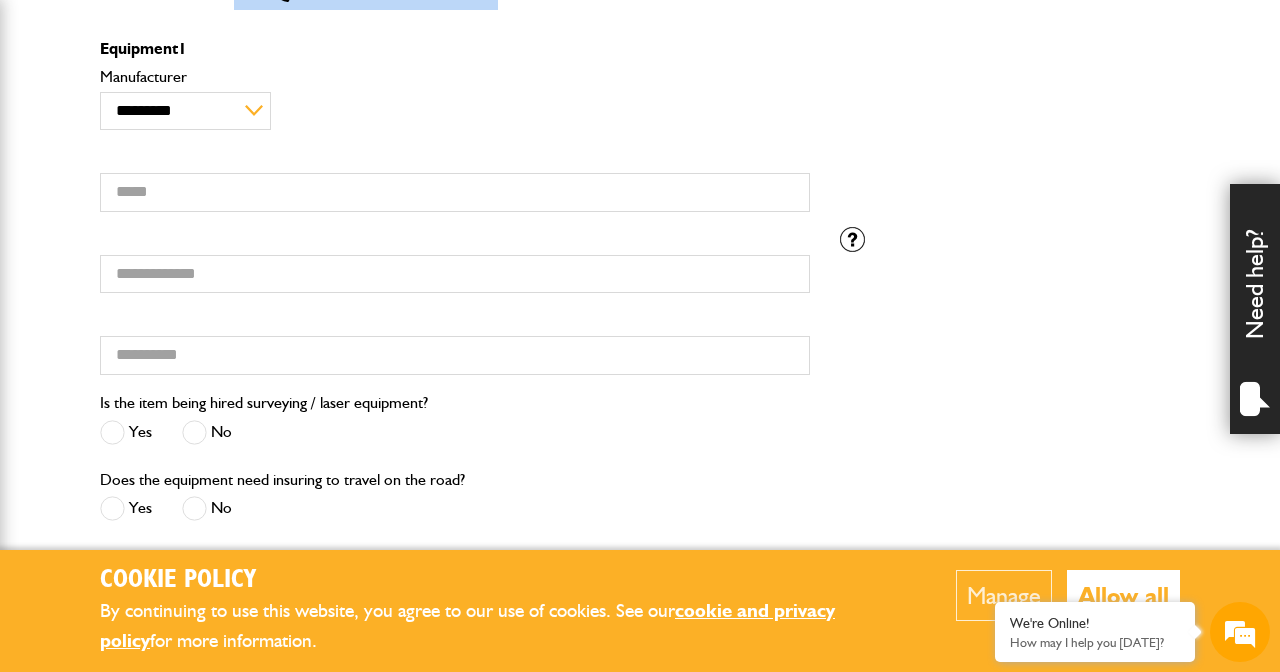 click on "Cookie Policy By continuing to use this website, you agree to our use of cookies. See our  cookie and privacy policy  for more information. Manage Allow all Cookie Options You can control which cookies we use with the form below. Please see our  cookie policy  for more information. Allow all Essential These cookies are needed for essential functions. They can't be switched off and they don't store any of your information. Analytics These cookies gather anonymous usage information and they don't store any of your information. Switching off these cookies will mean we can't gather information to improve your experience of using our site. Functional These cookies enable basic functionality. Switching off these cookies will mean that areas of our website can't work properly. Advertising These cookies help us to learn what you're interested in so we can show you relevant adverts. Switching off these cookies will mean we can't show you any personalised adverts. Personalisation Save preferences" at bounding box center (640, 372) 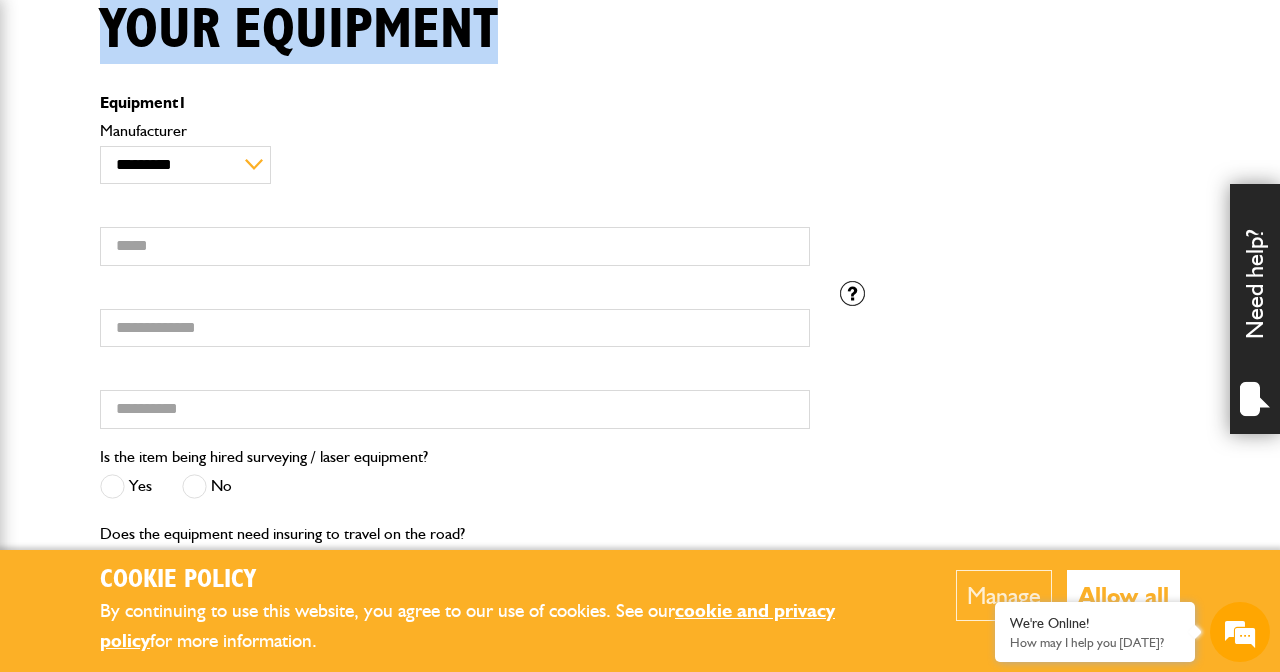 scroll, scrollTop: 523, scrollLeft: 0, axis: vertical 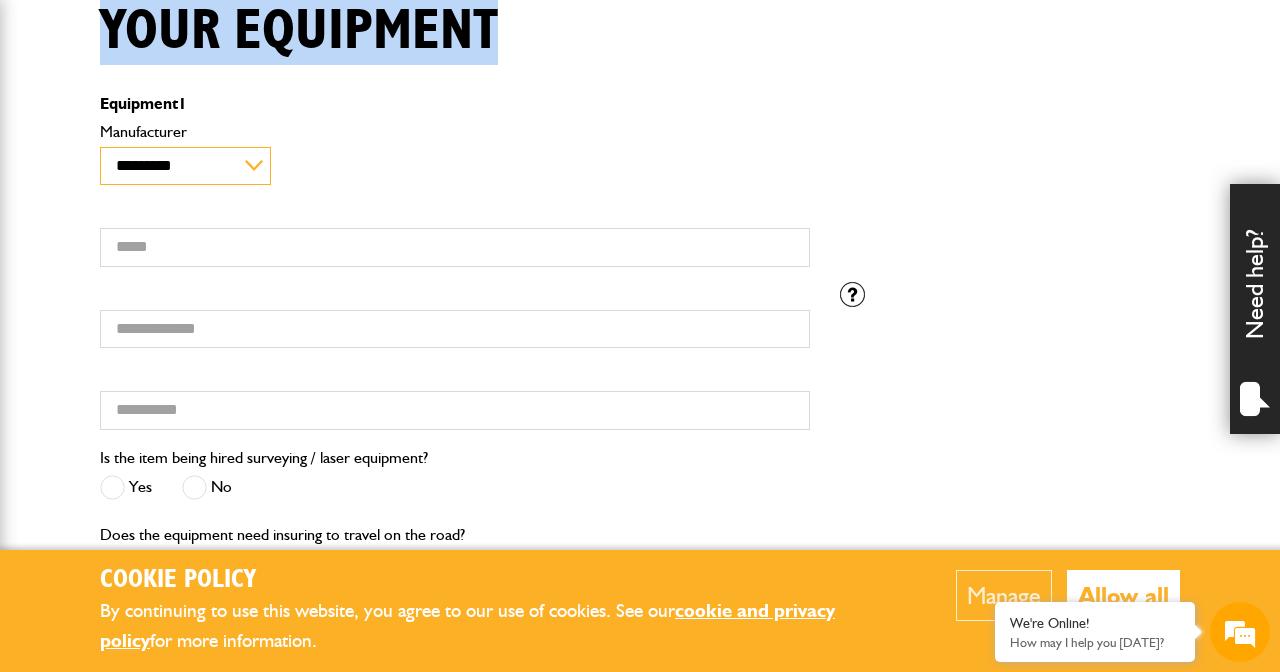 select on "**" 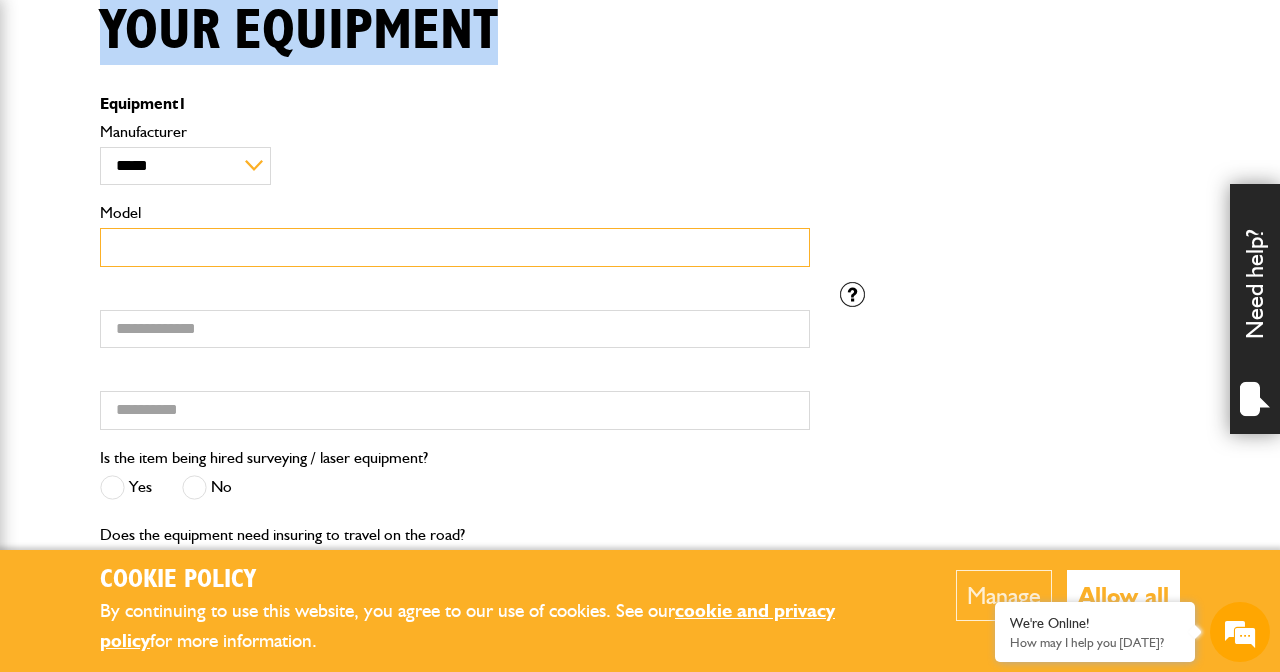 click on "Model" at bounding box center [455, 247] 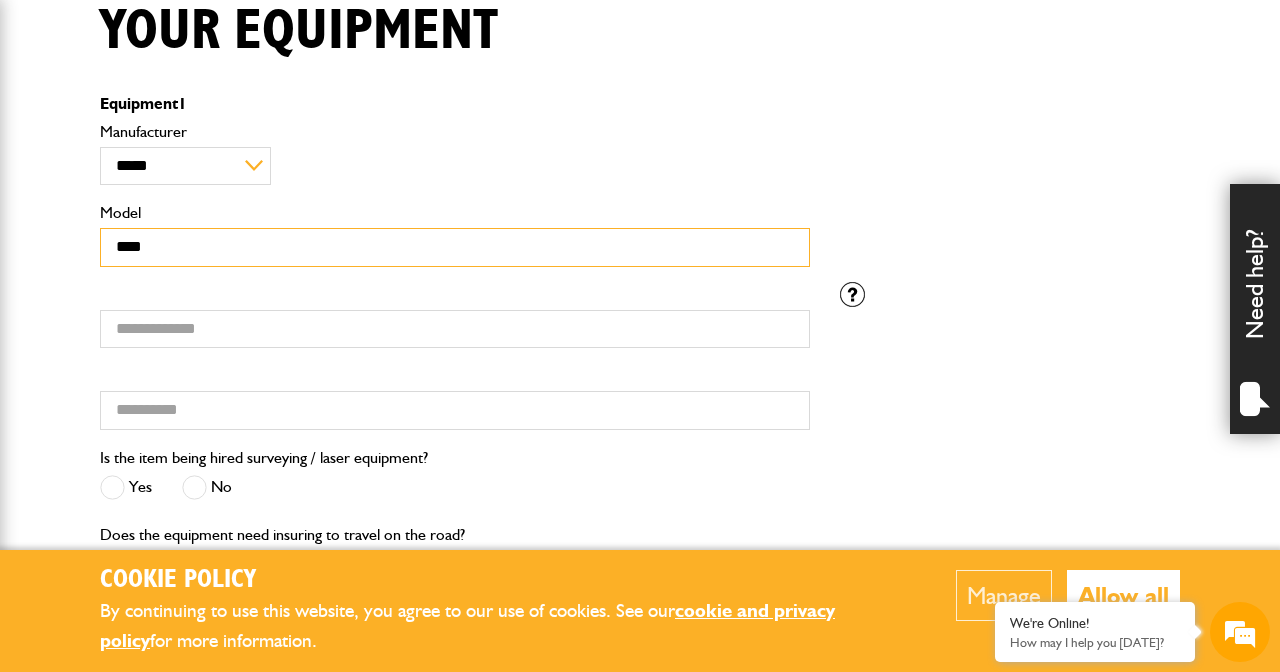 type on "****" 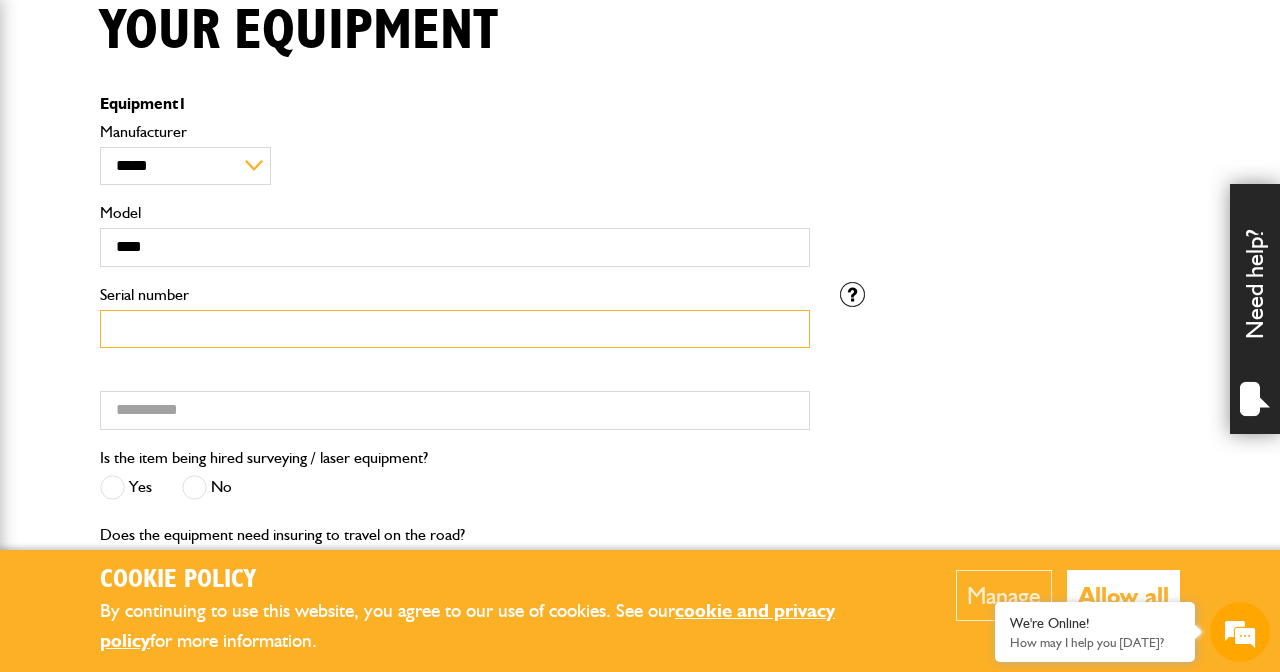 click on "Serial number" at bounding box center [455, 329] 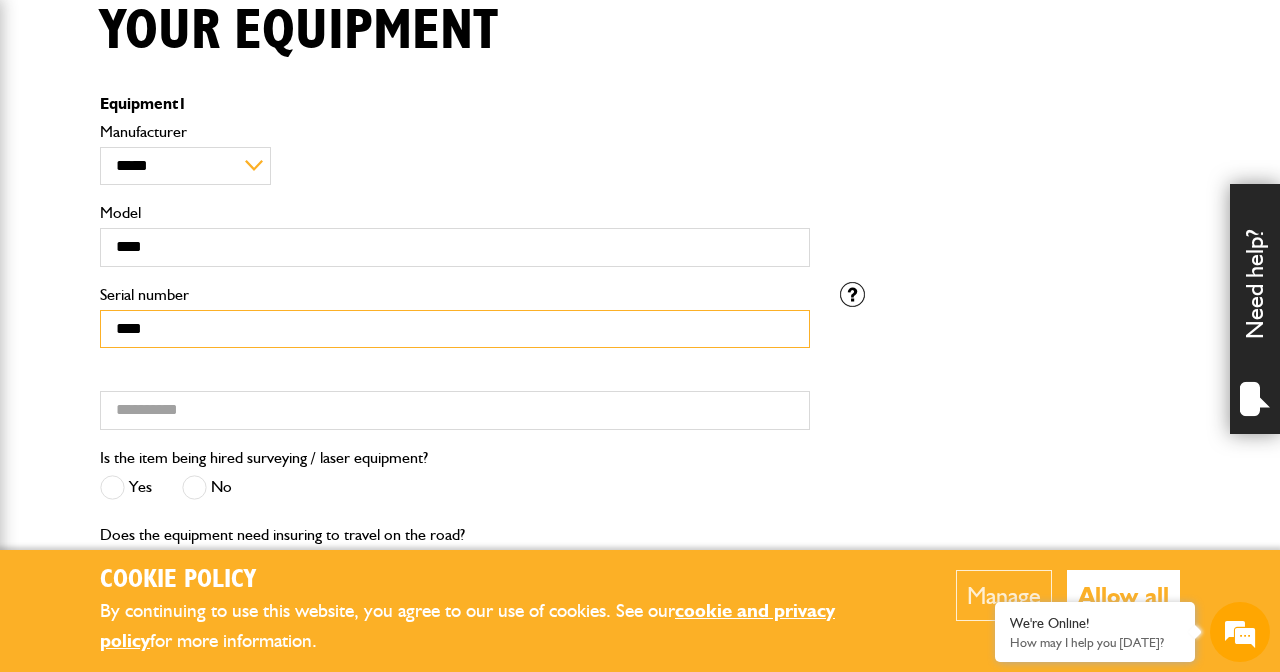 type on "****" 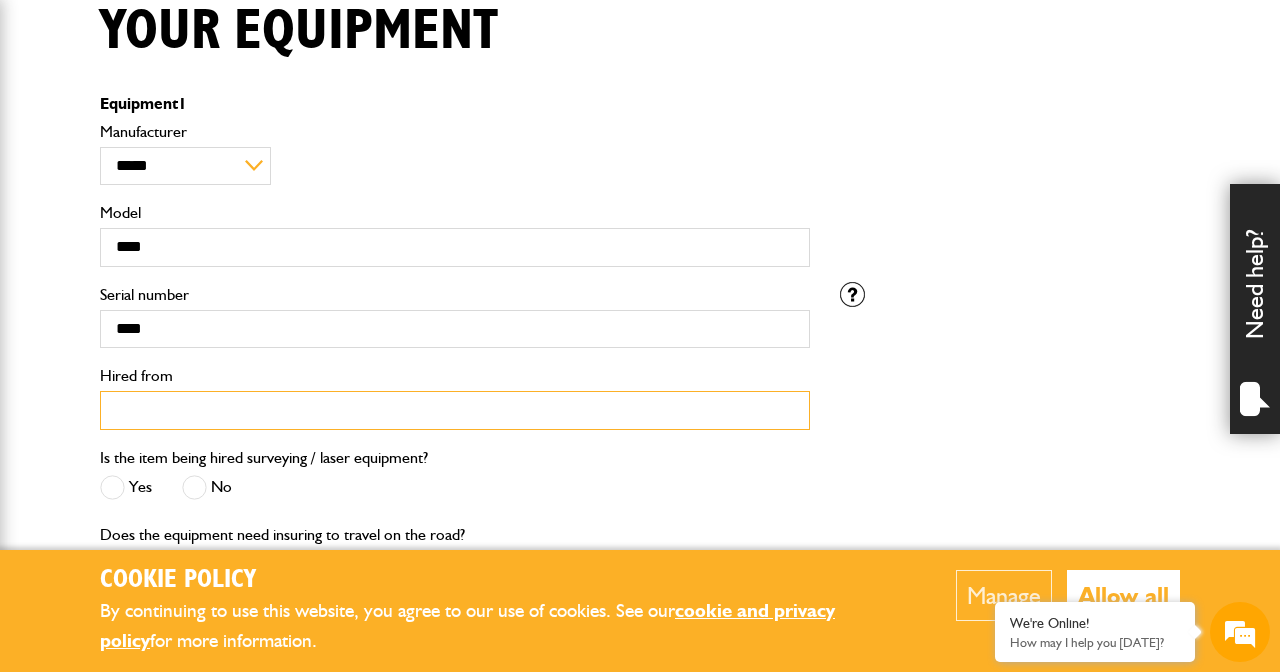 click on "Hired from" at bounding box center (455, 410) 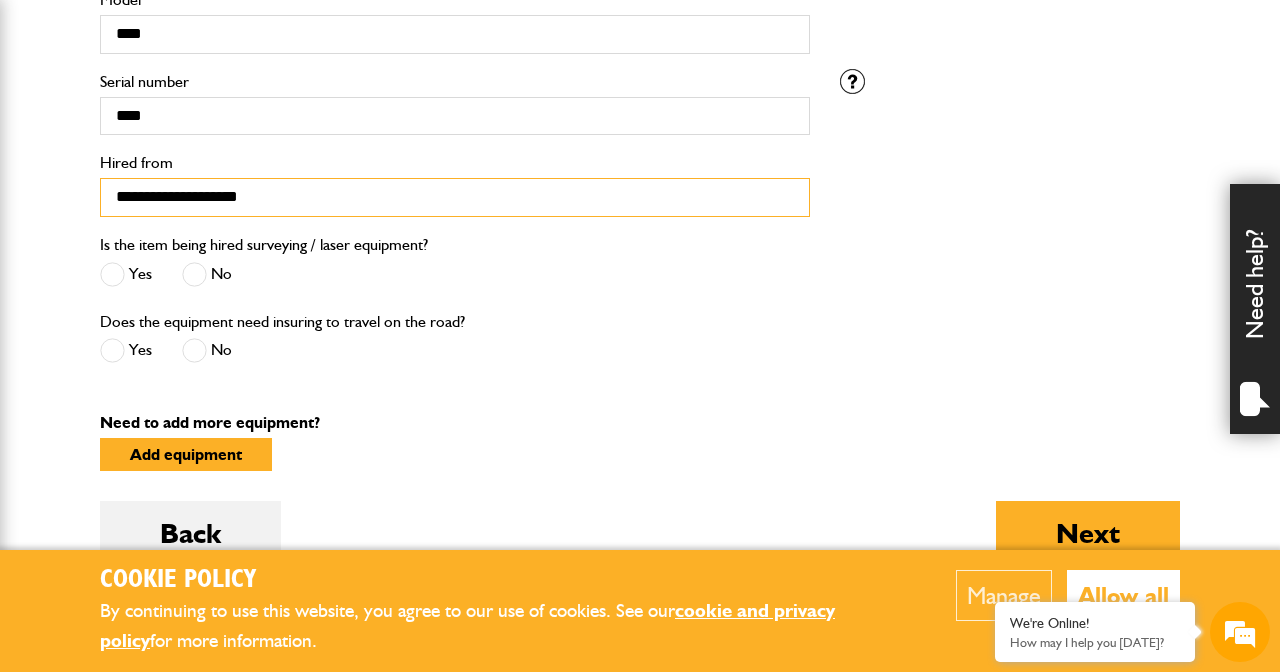 scroll, scrollTop: 762, scrollLeft: 0, axis: vertical 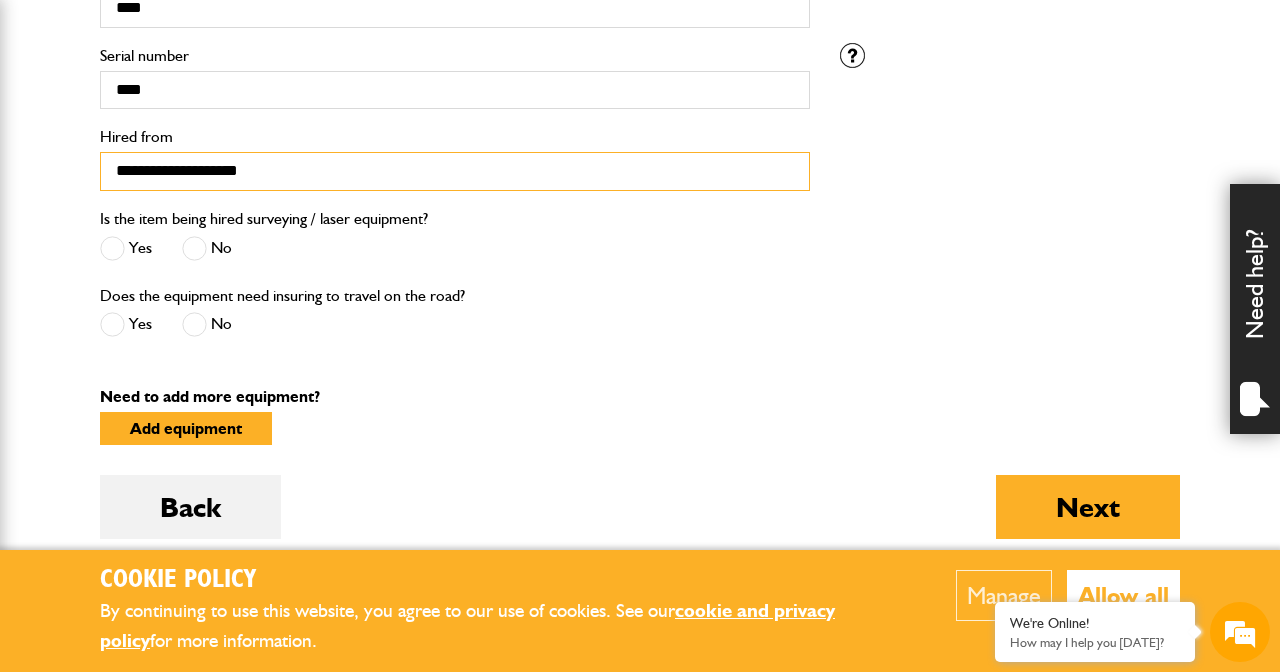 type on "**********" 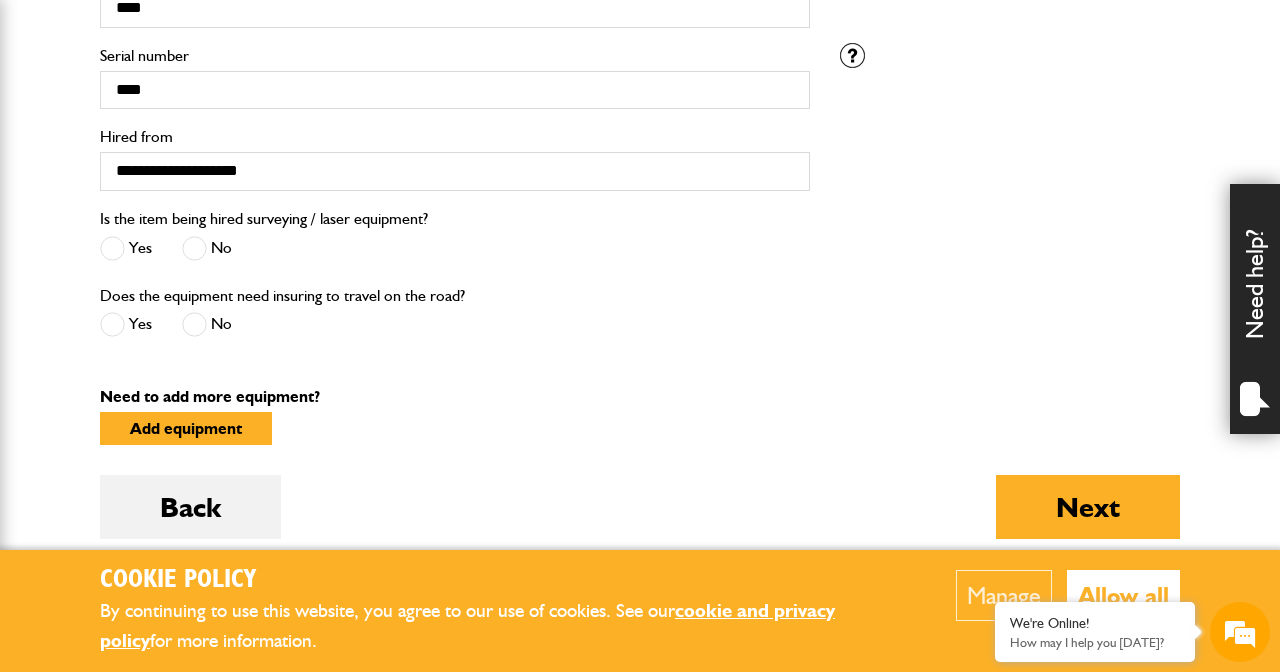 click at bounding box center [194, 248] 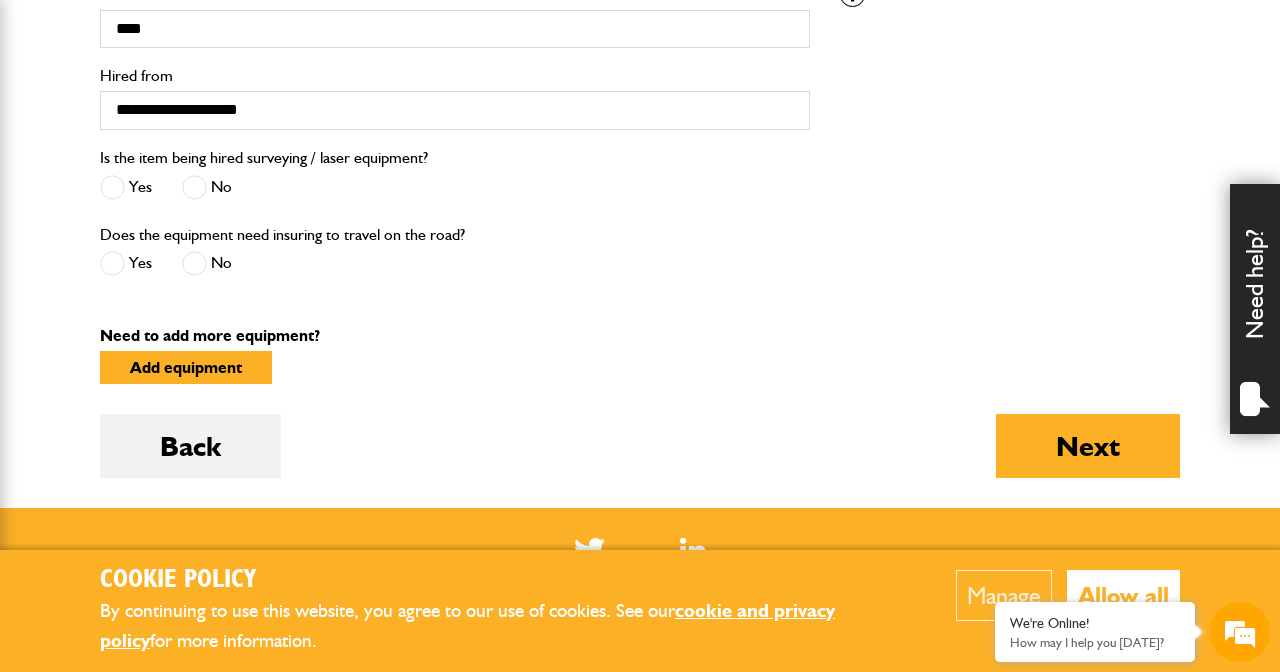 scroll, scrollTop: 825, scrollLeft: 0, axis: vertical 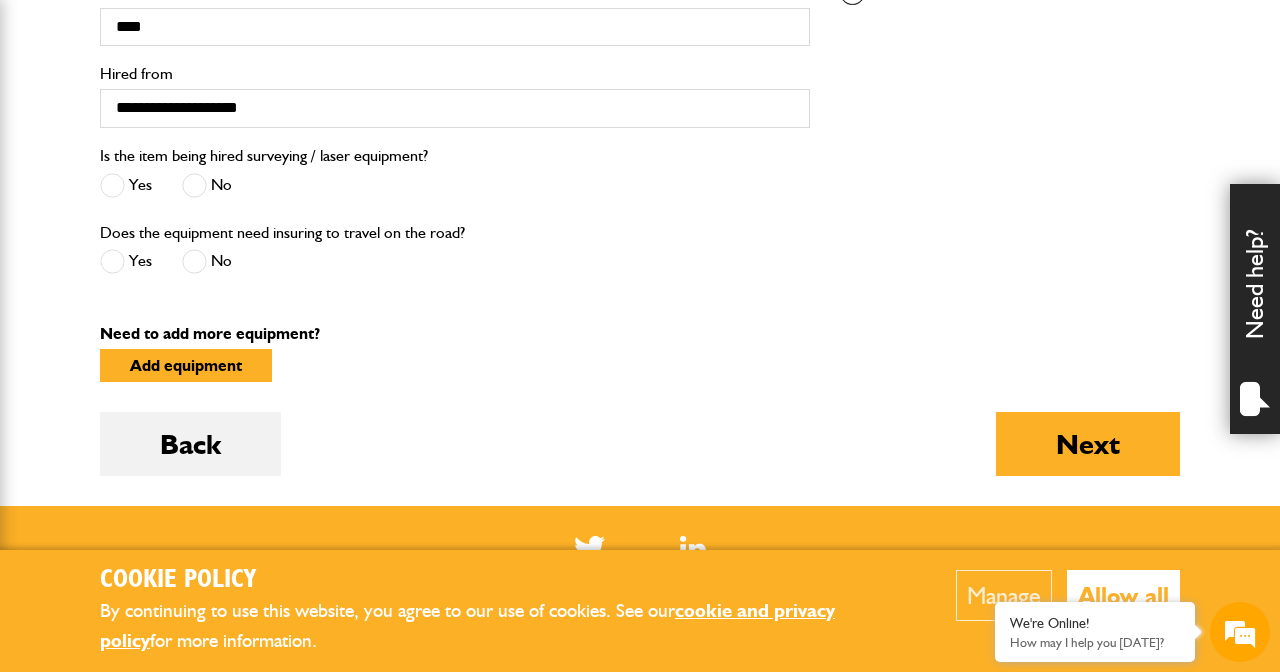 click at bounding box center (194, 261) 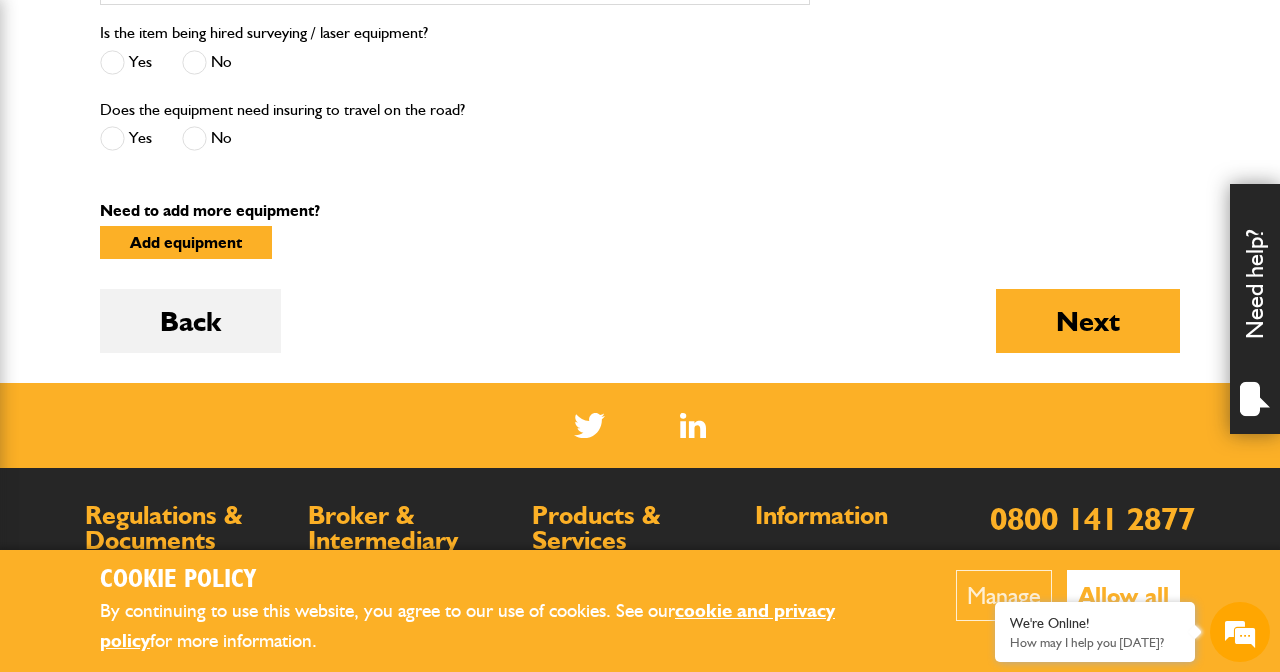 scroll, scrollTop: 949, scrollLeft: 0, axis: vertical 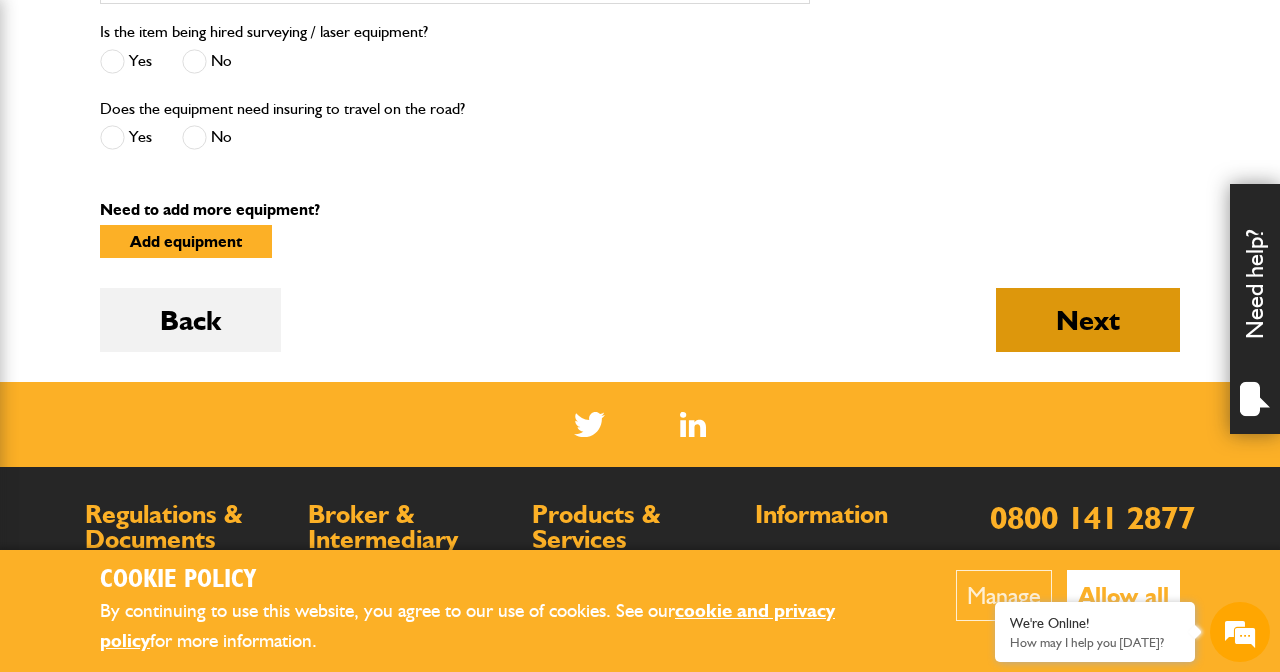 click on "Next" at bounding box center (1088, 320) 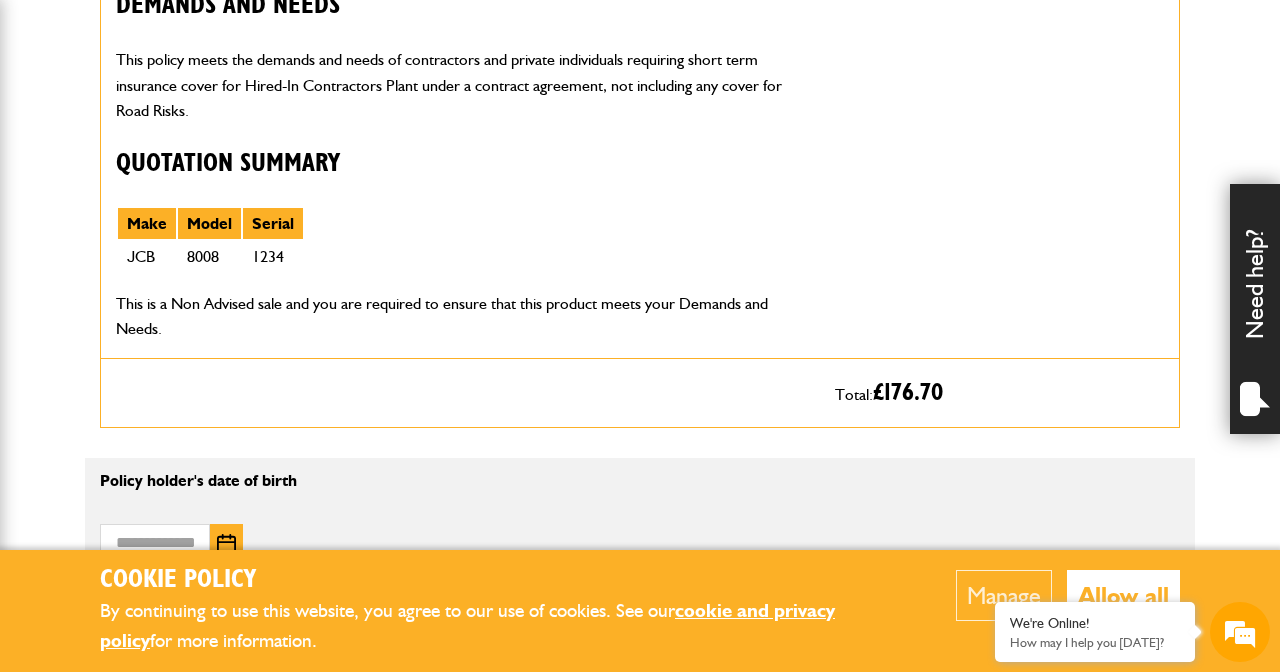 scroll, scrollTop: 969, scrollLeft: 0, axis: vertical 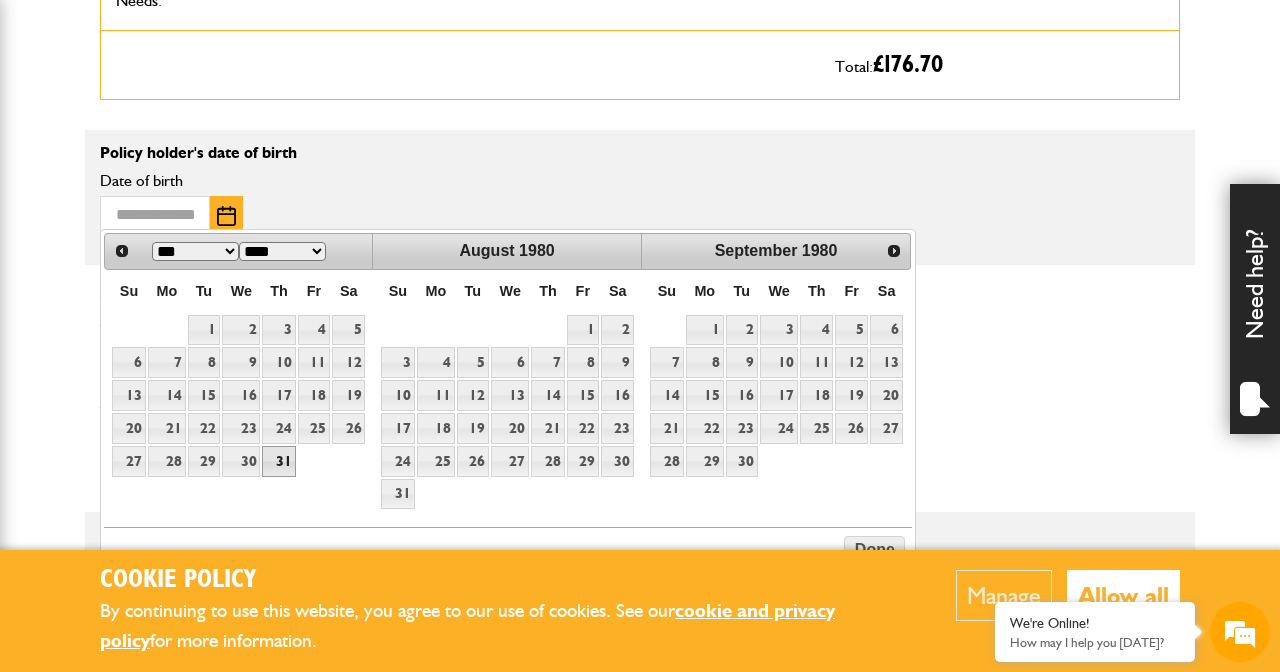 click on "31" at bounding box center (278, 461) 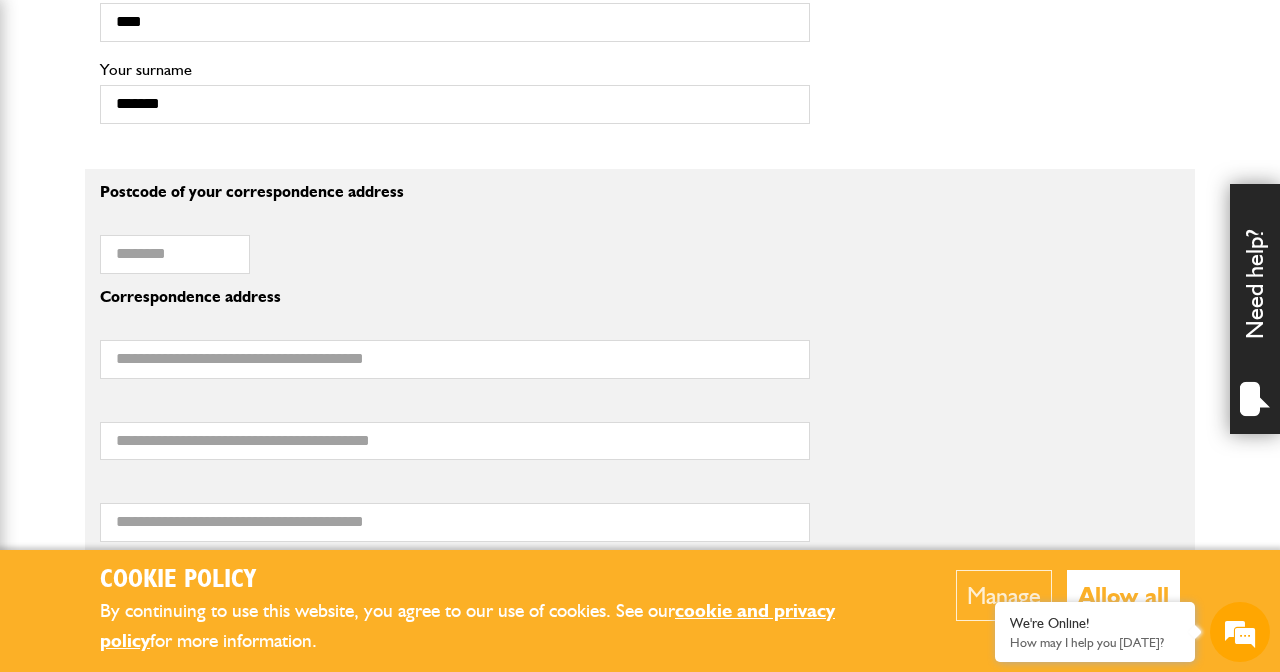 scroll, scrollTop: 1643, scrollLeft: 0, axis: vertical 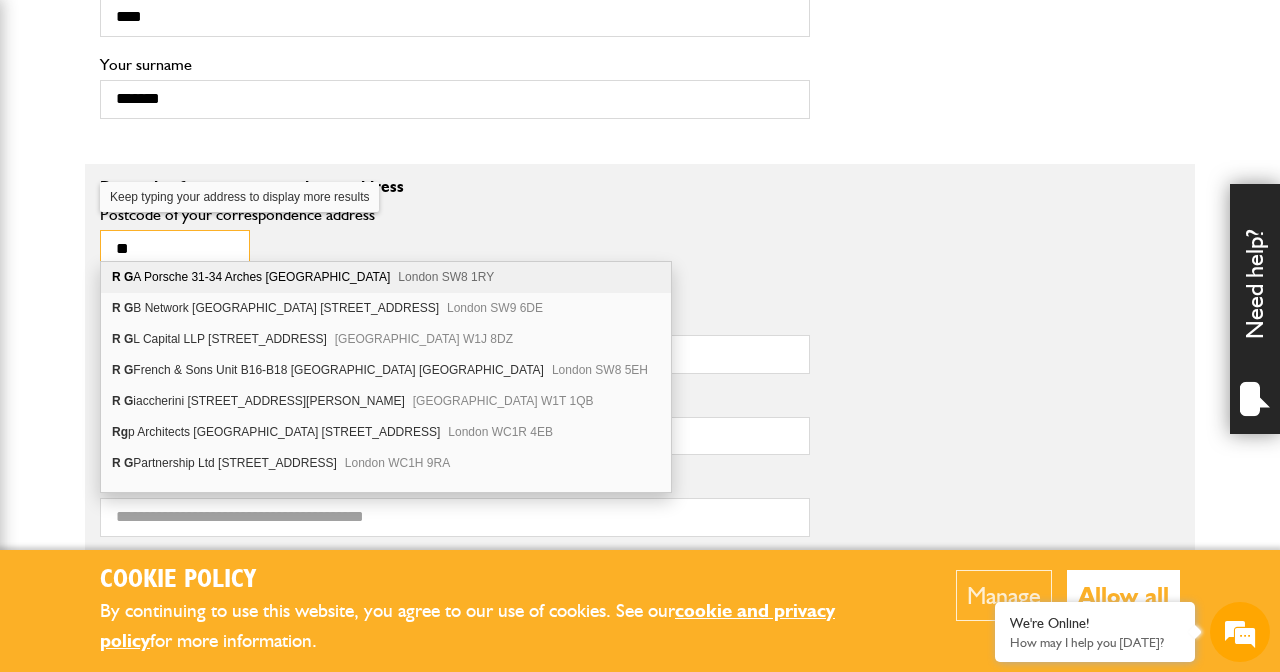 type on "*******" 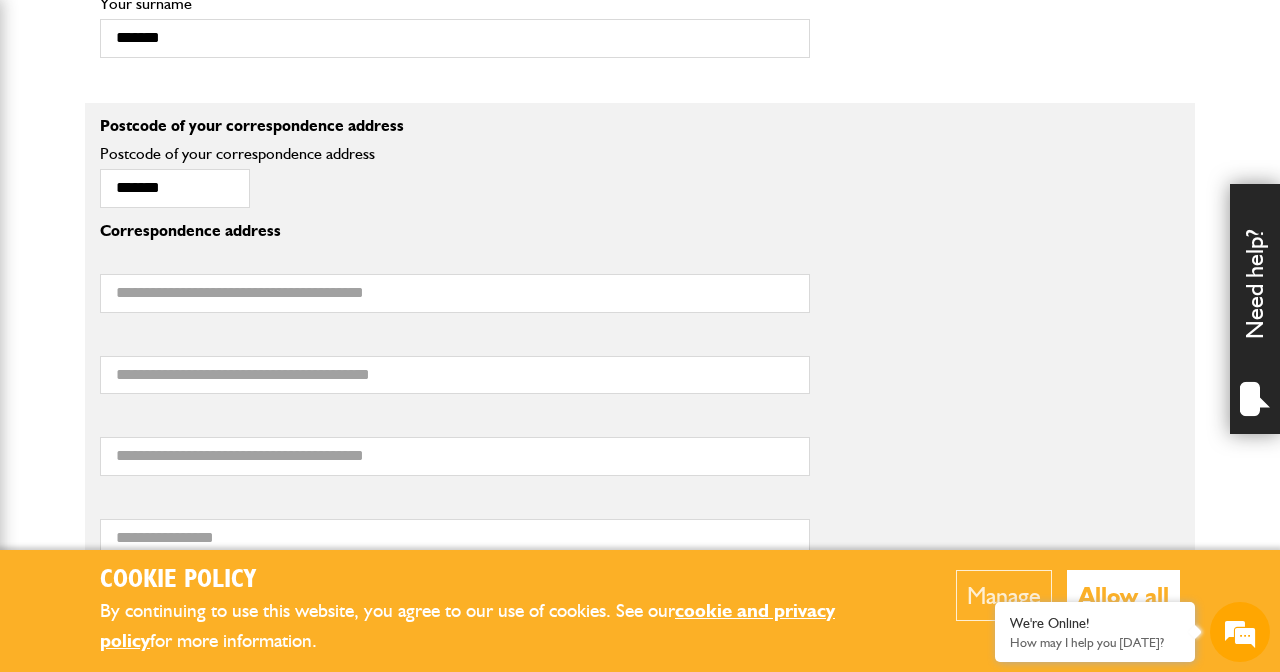 scroll, scrollTop: 1714, scrollLeft: 0, axis: vertical 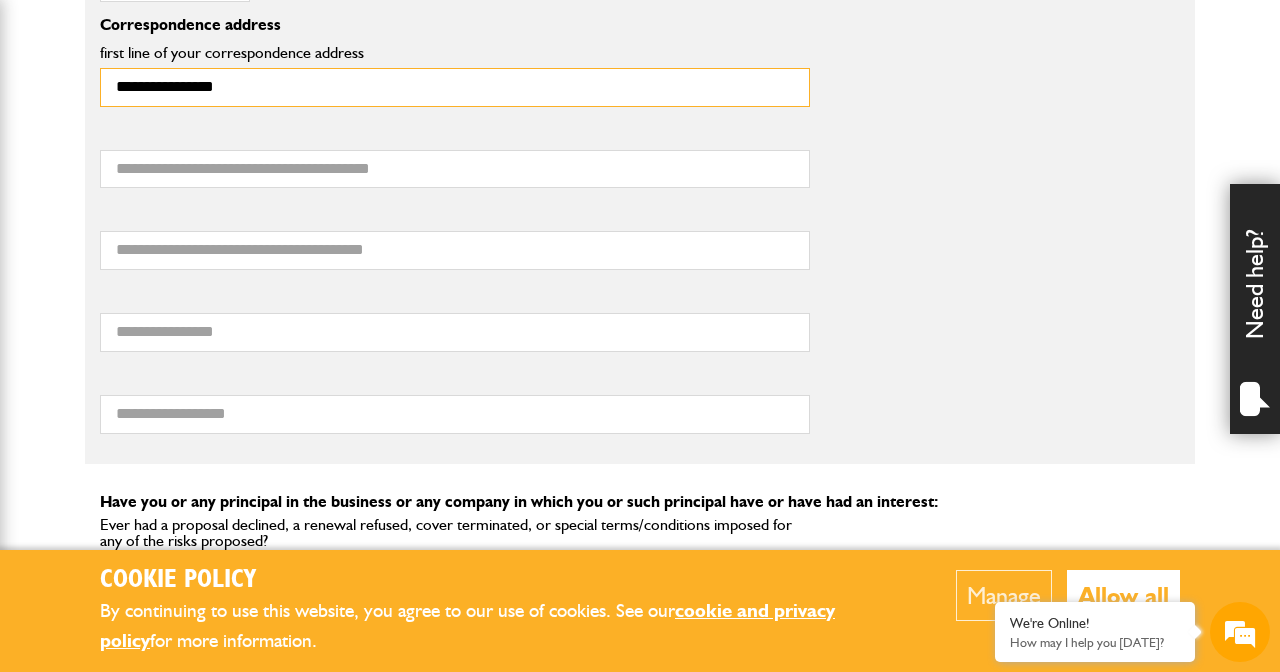 type on "**********" 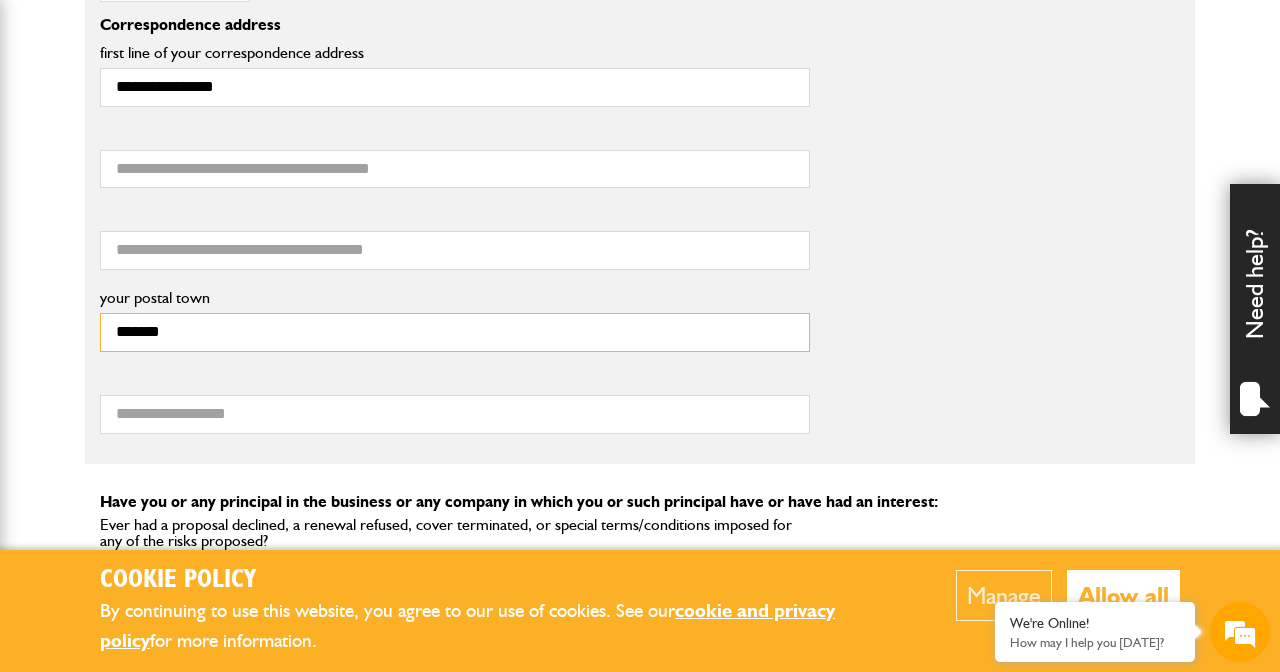 type on "*******" 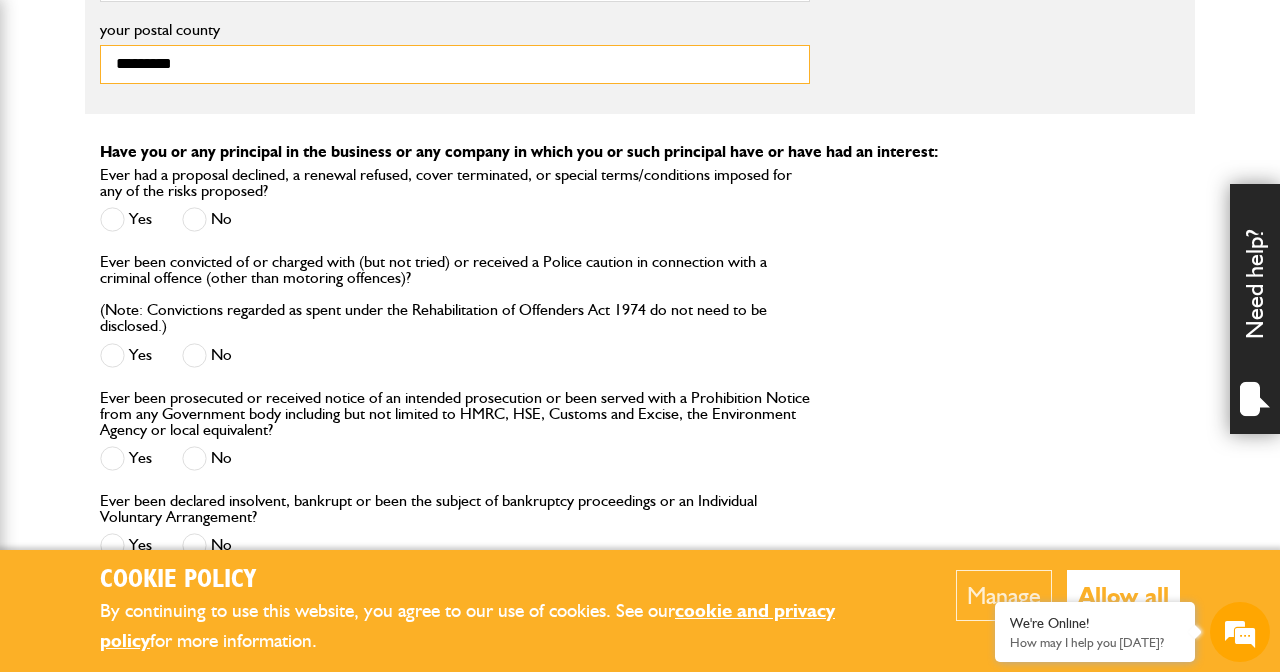 scroll, scrollTop: 2265, scrollLeft: 0, axis: vertical 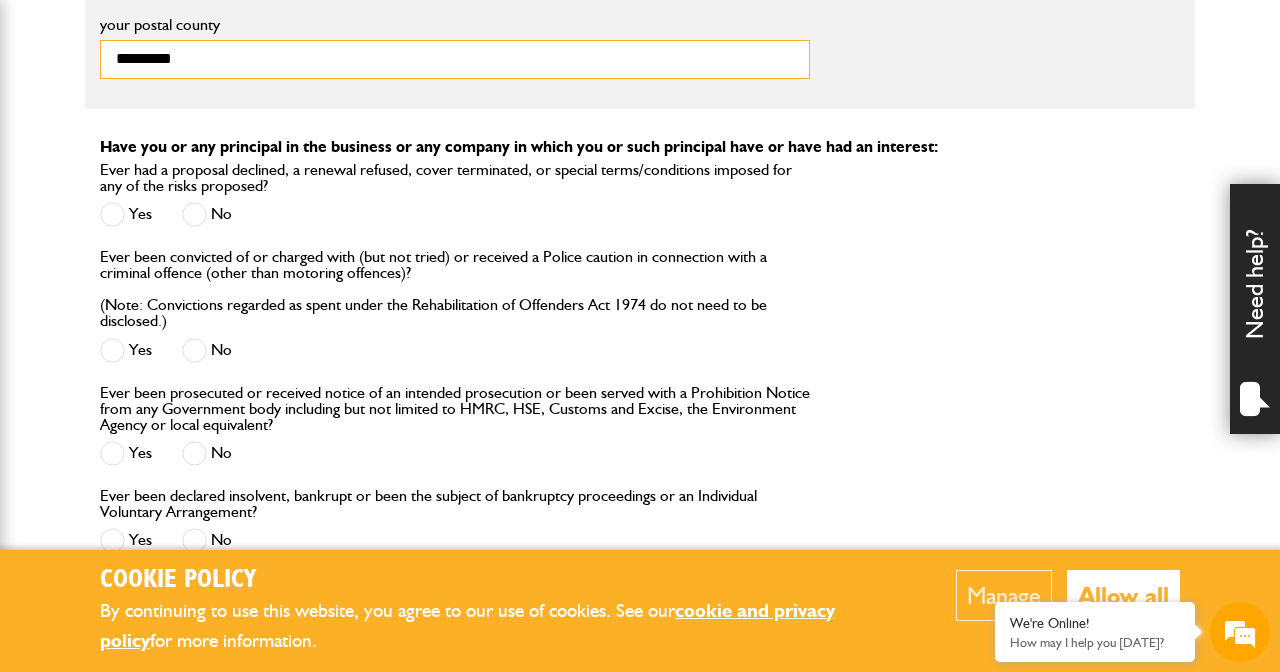 type on "*********" 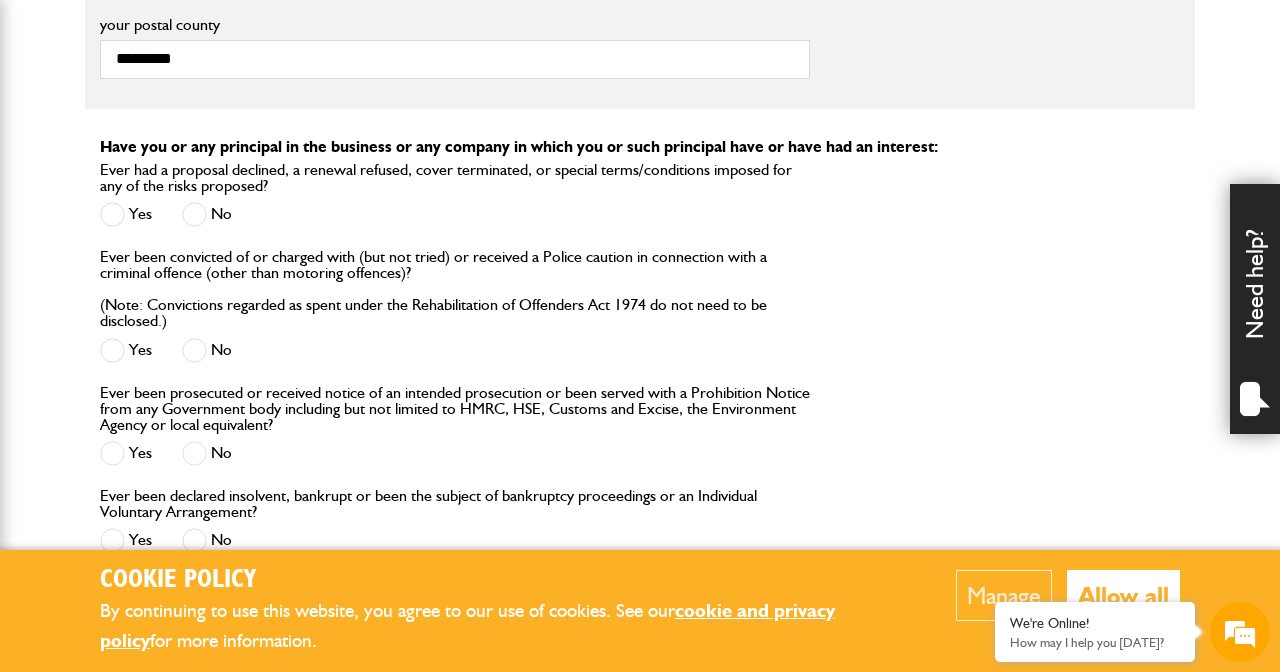 click on "No" at bounding box center (207, 214) 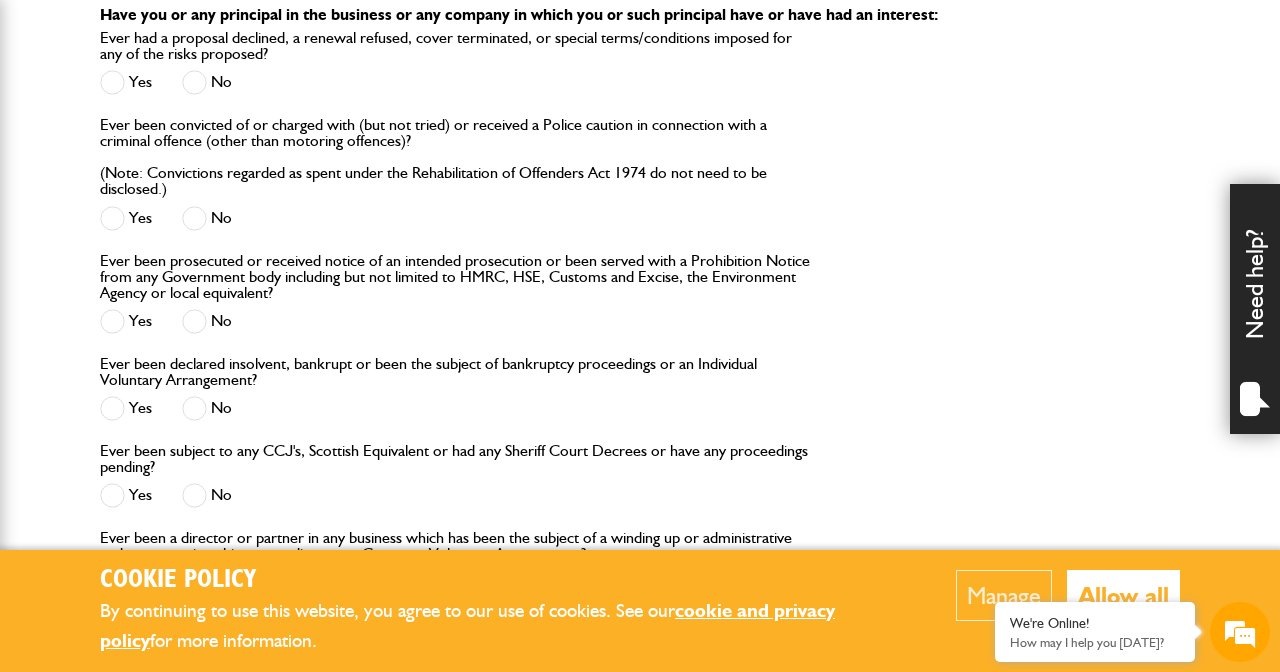 scroll, scrollTop: 2398, scrollLeft: 0, axis: vertical 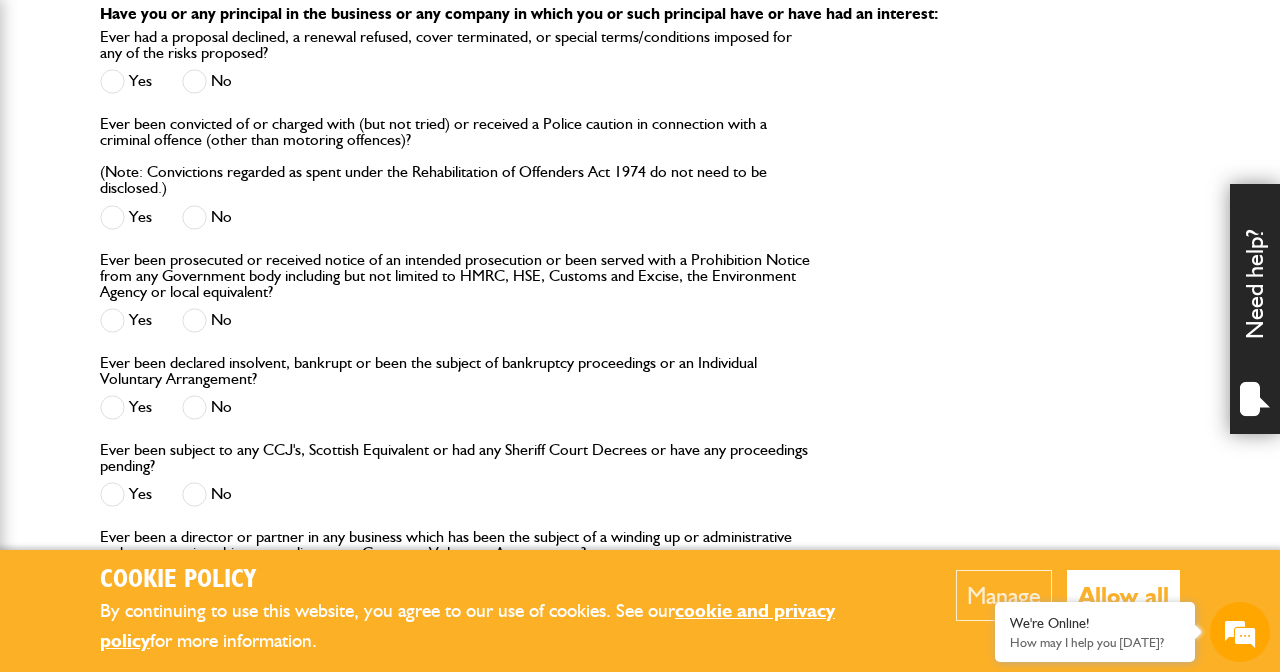 click at bounding box center (194, 217) 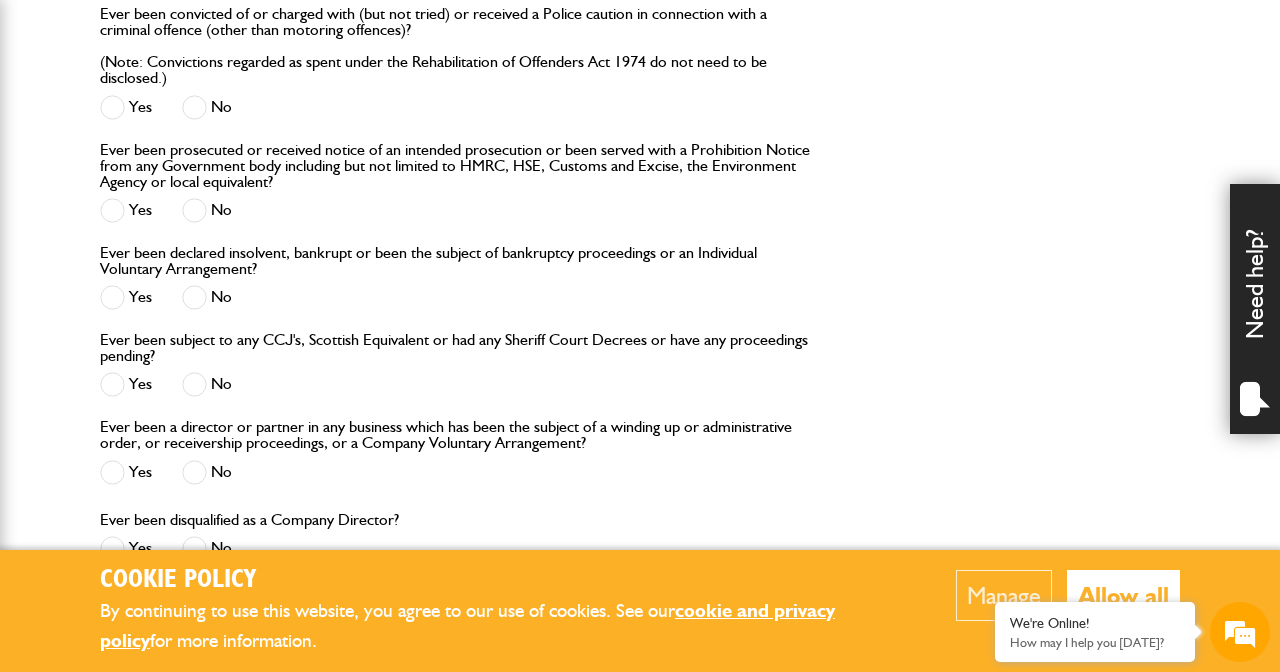 scroll, scrollTop: 2510, scrollLeft: 0, axis: vertical 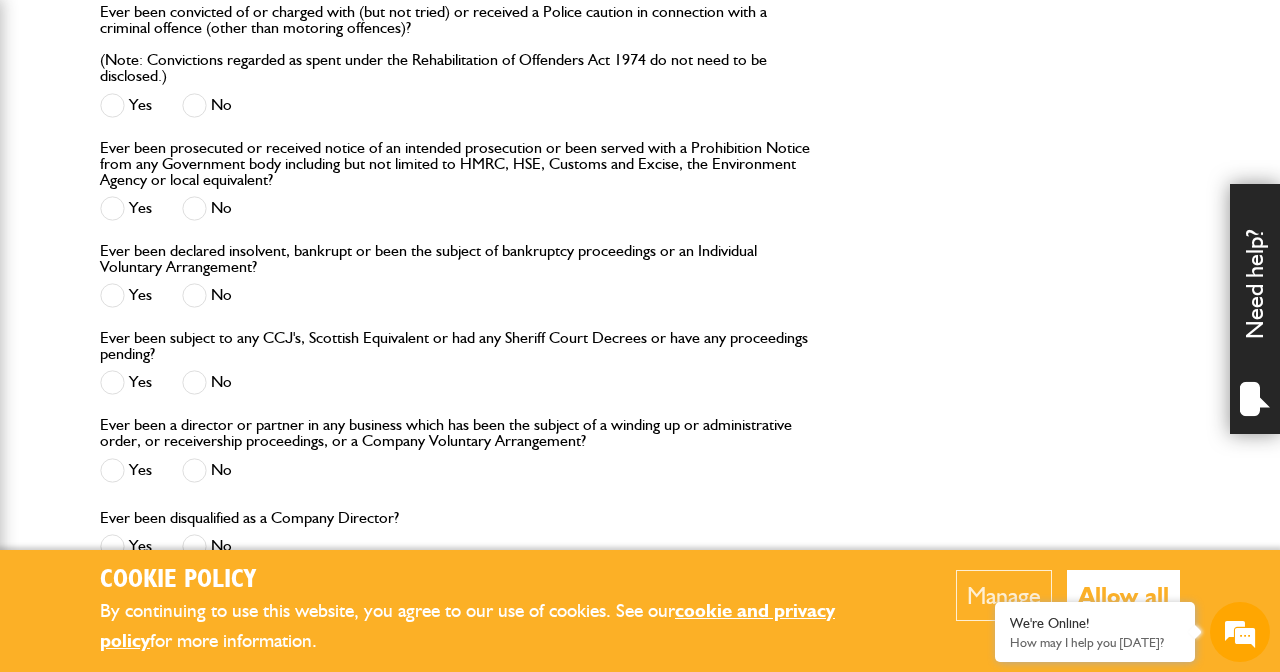 click at bounding box center (194, 208) 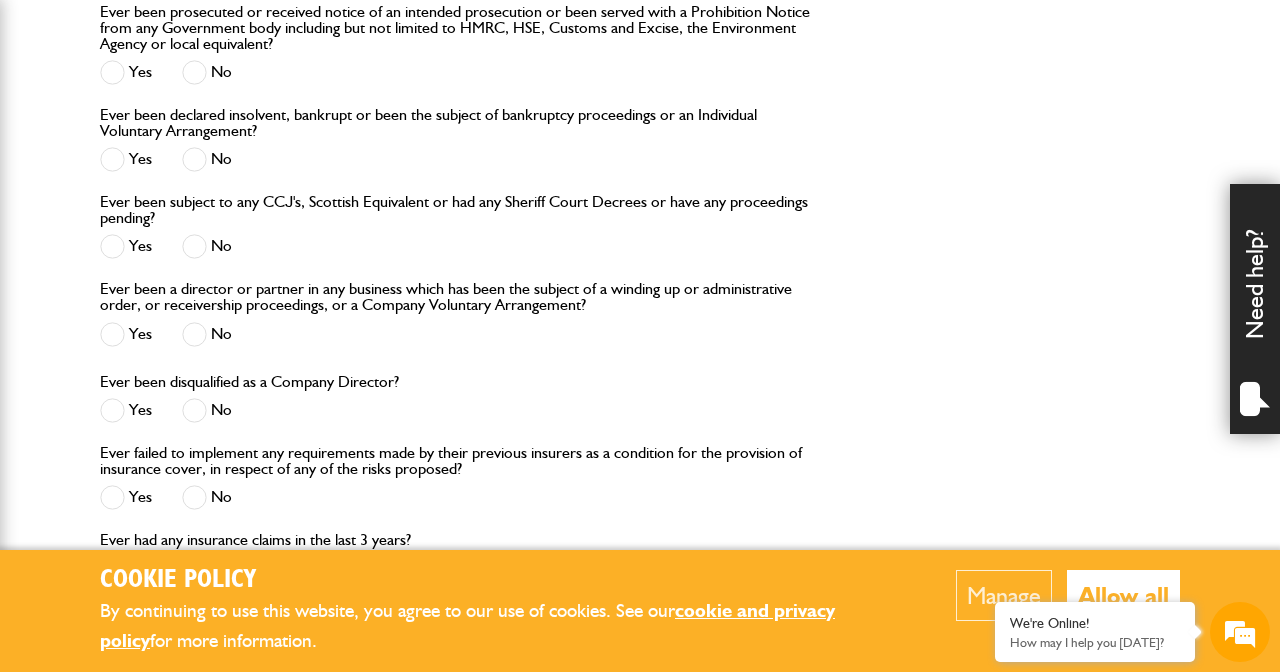 scroll, scrollTop: 2650, scrollLeft: 0, axis: vertical 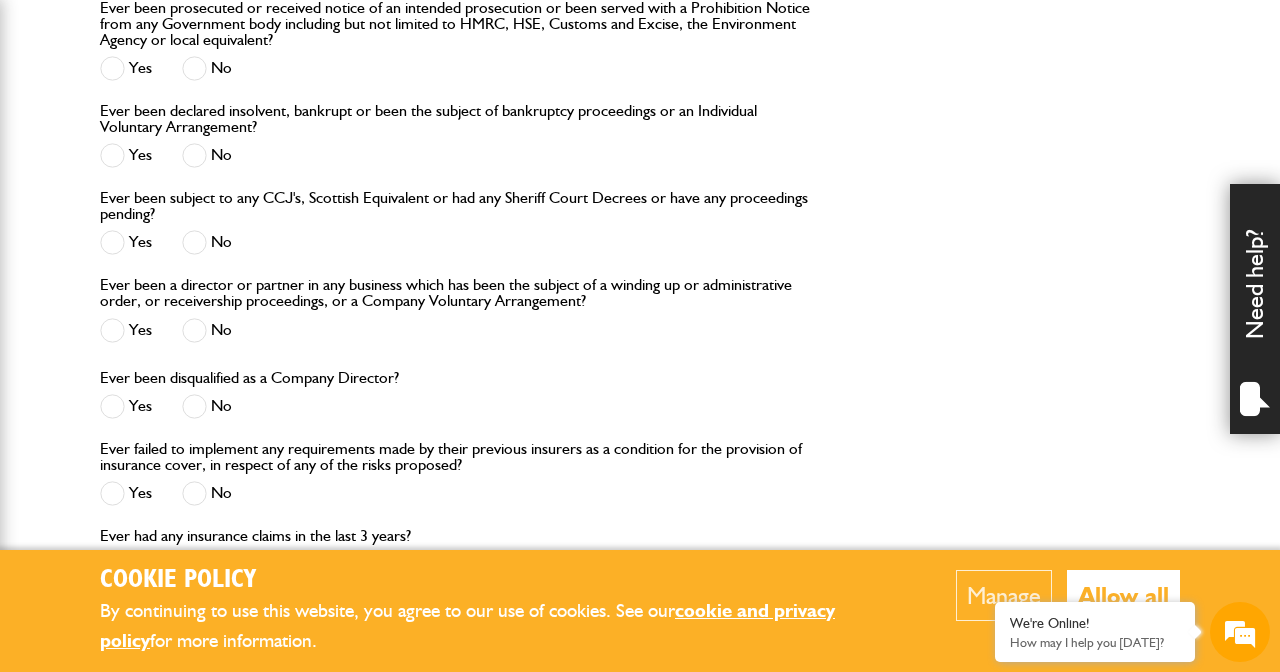 click at bounding box center [194, 155] 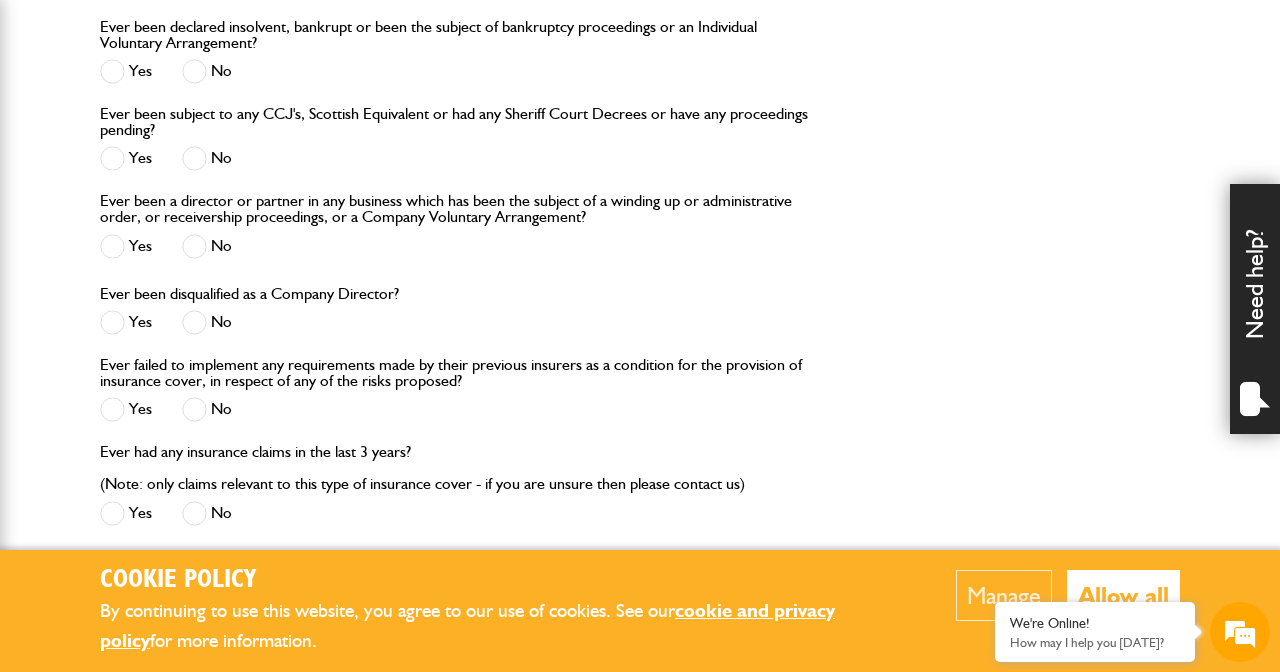 scroll, scrollTop: 2735, scrollLeft: 0, axis: vertical 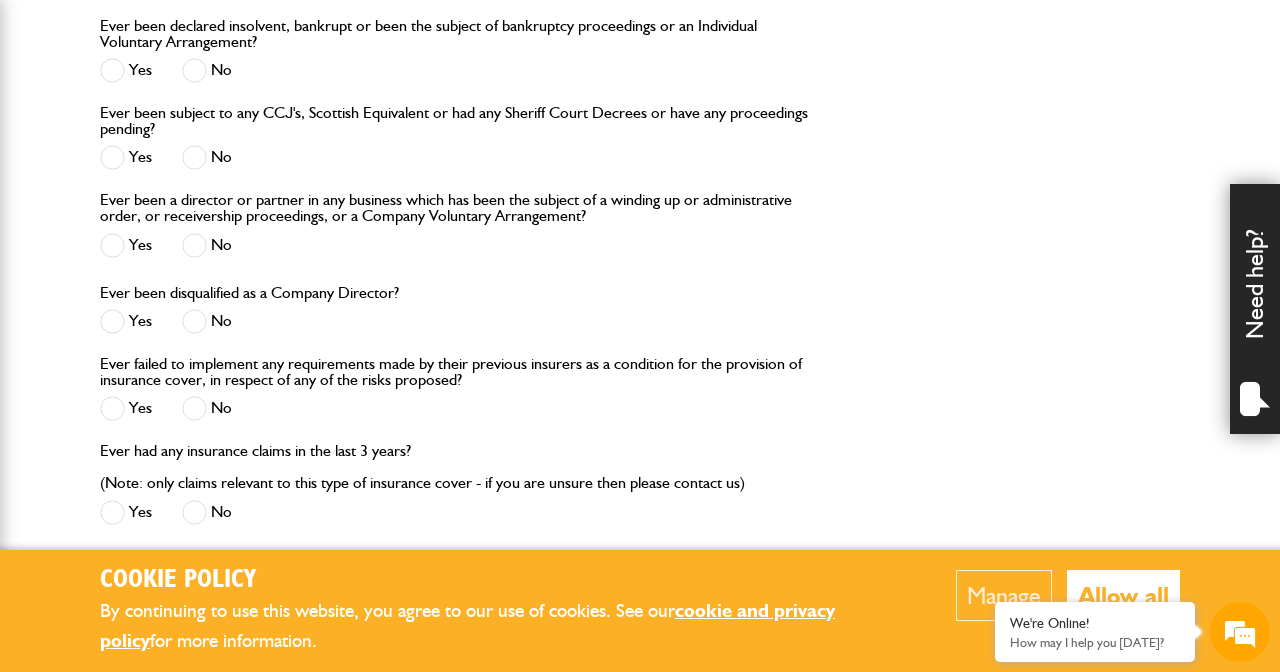 click at bounding box center (194, 157) 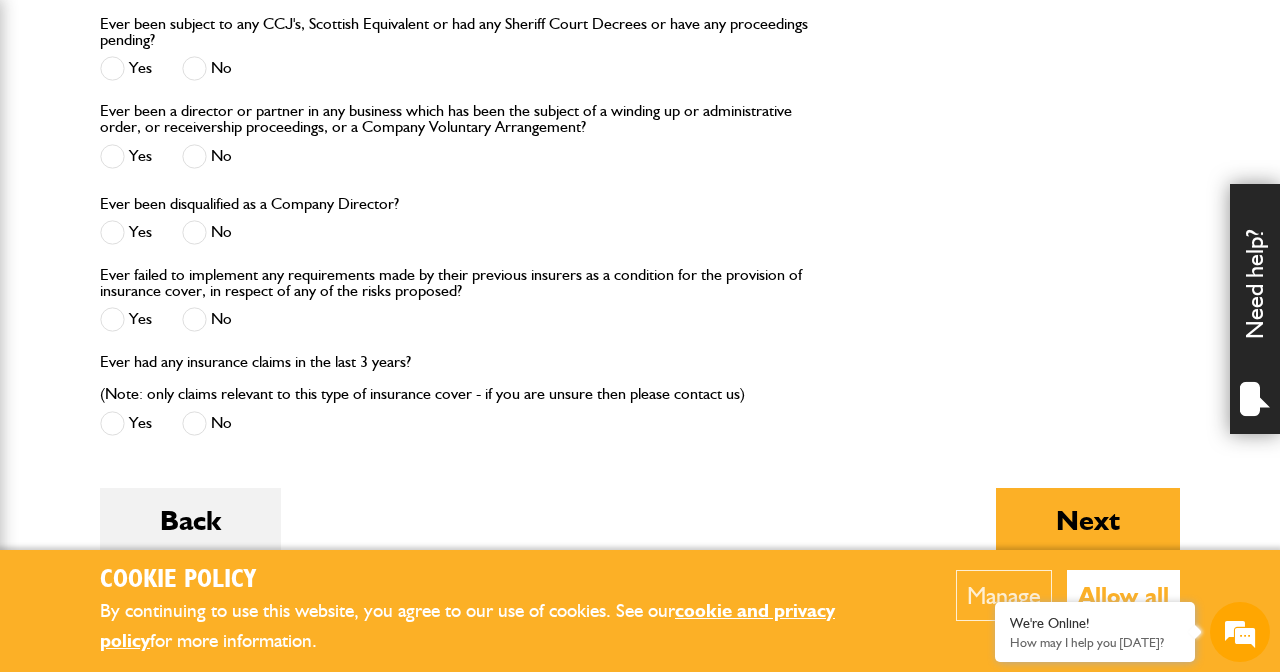 scroll, scrollTop: 2824, scrollLeft: 0, axis: vertical 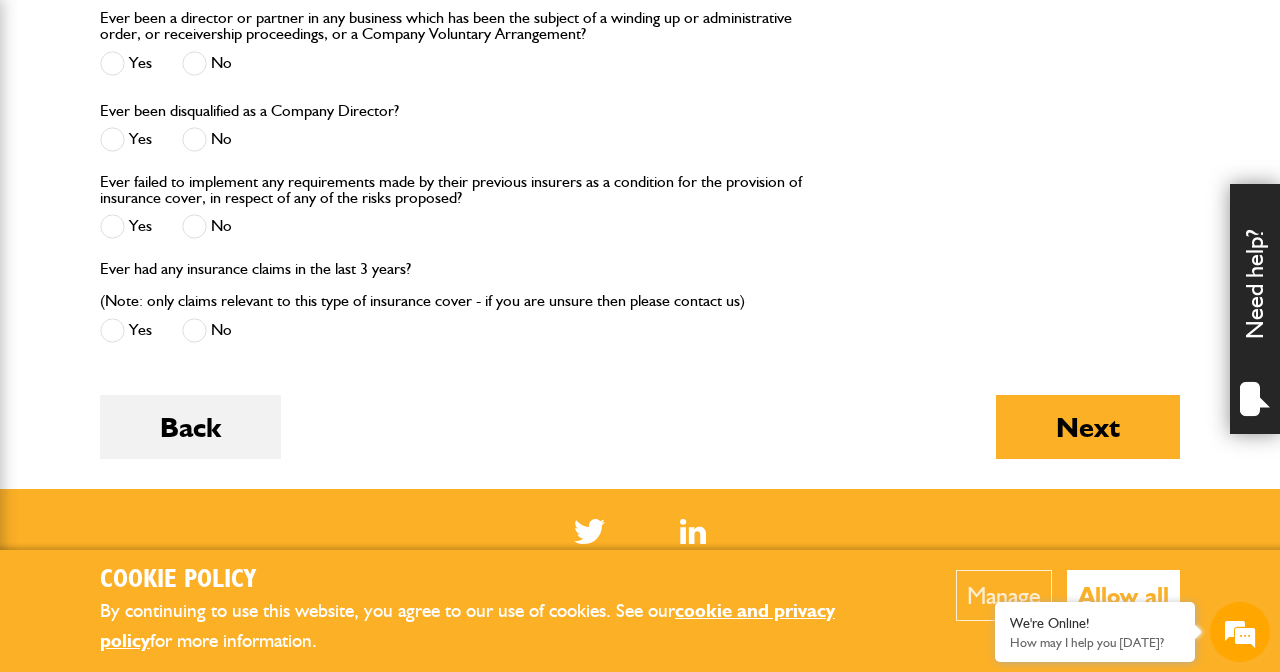 click at bounding box center (194, 139) 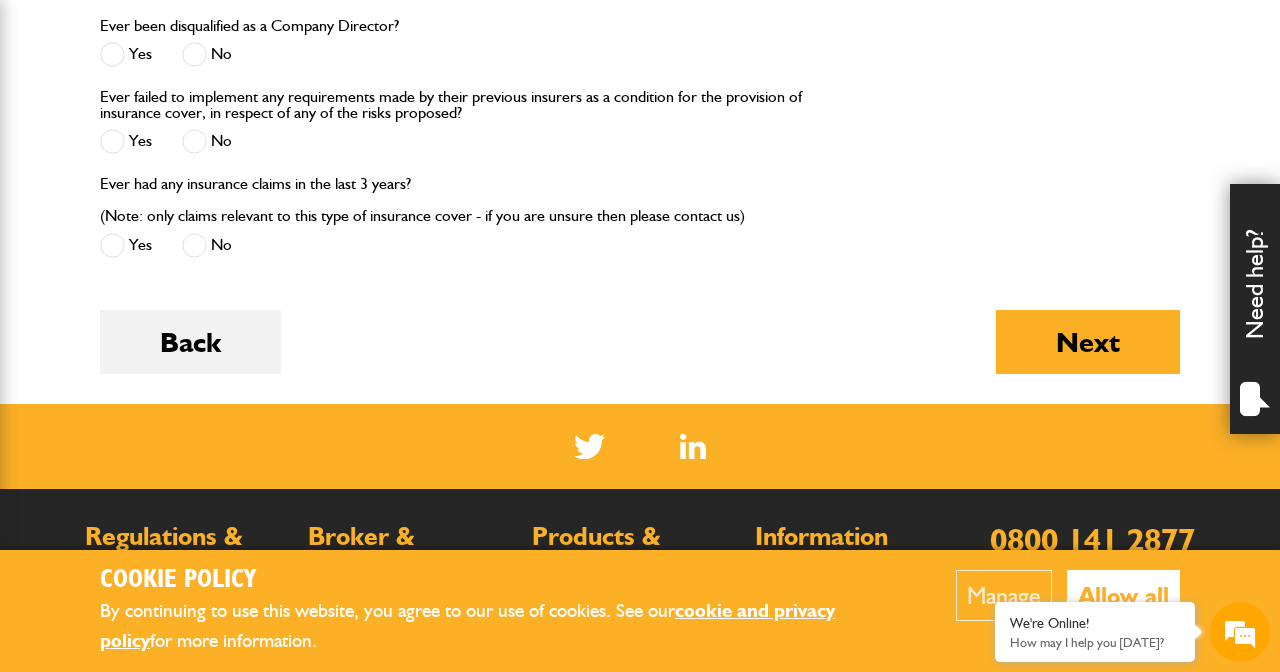 scroll, scrollTop: 3002, scrollLeft: 0, axis: vertical 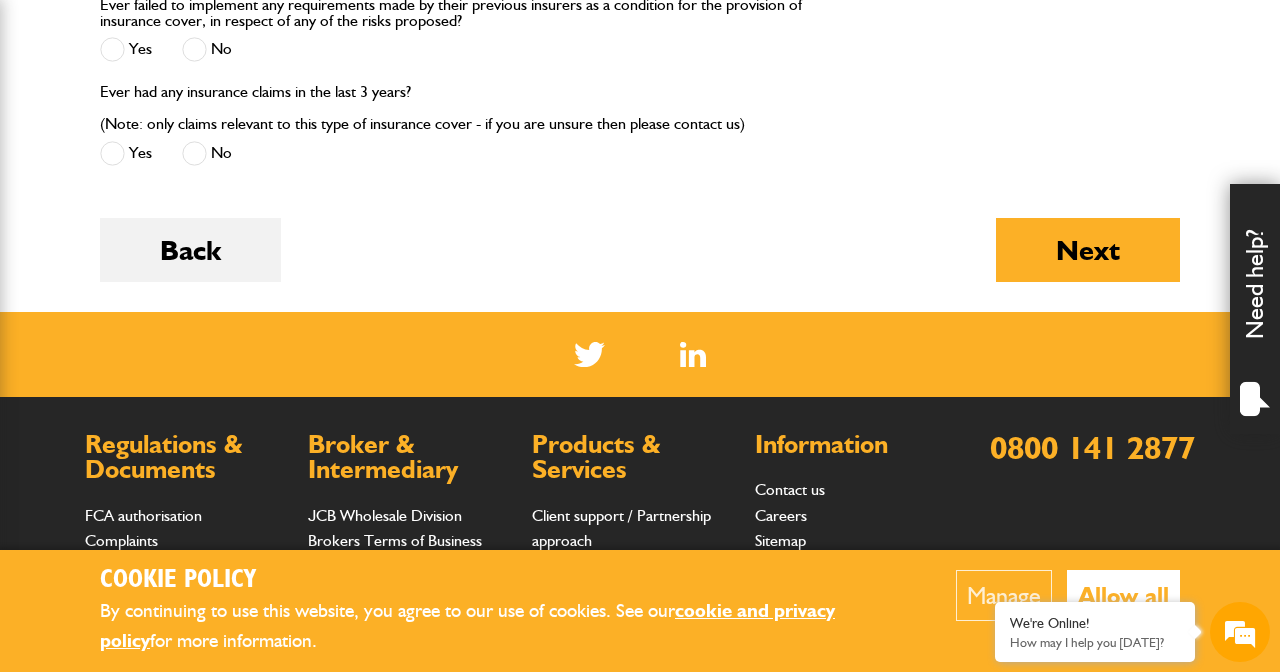 click at bounding box center (194, 153) 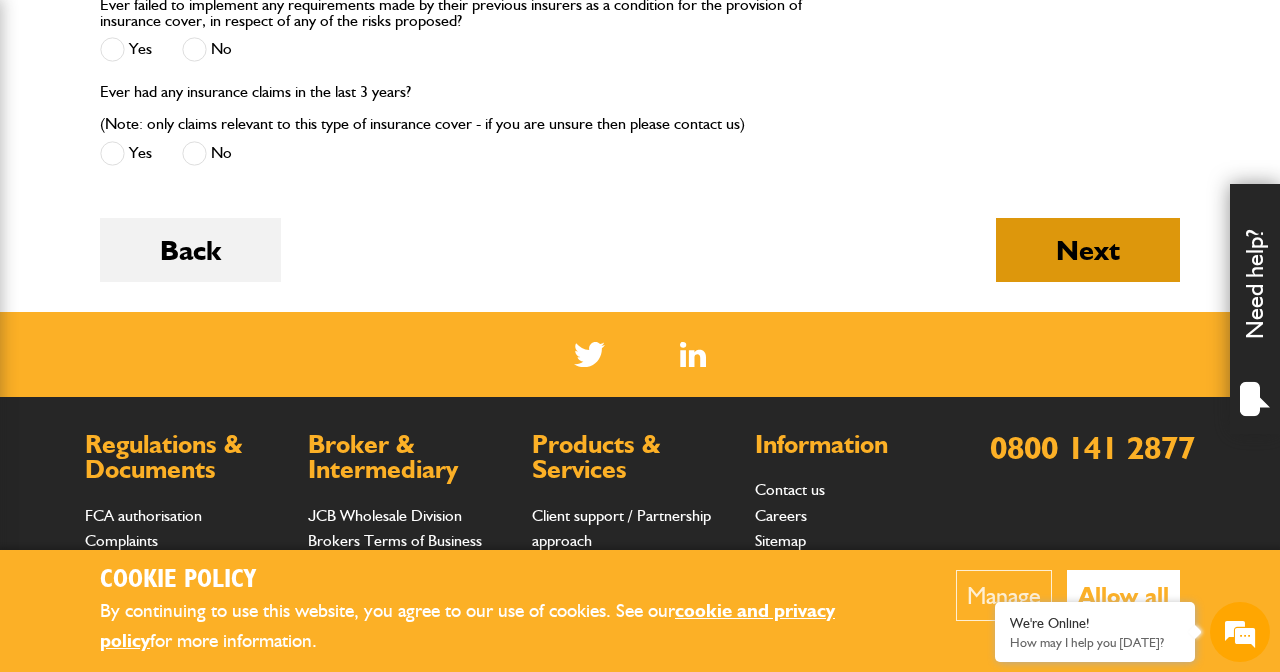 click on "Next" at bounding box center [1088, 250] 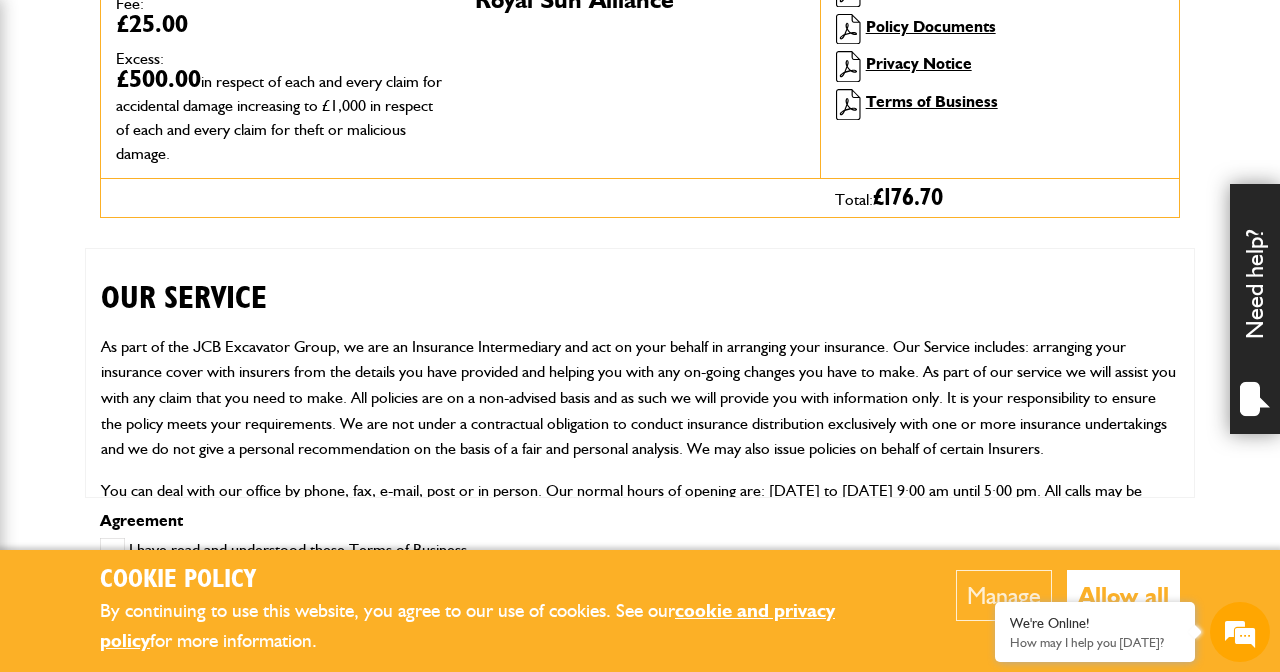 scroll, scrollTop: 777, scrollLeft: 0, axis: vertical 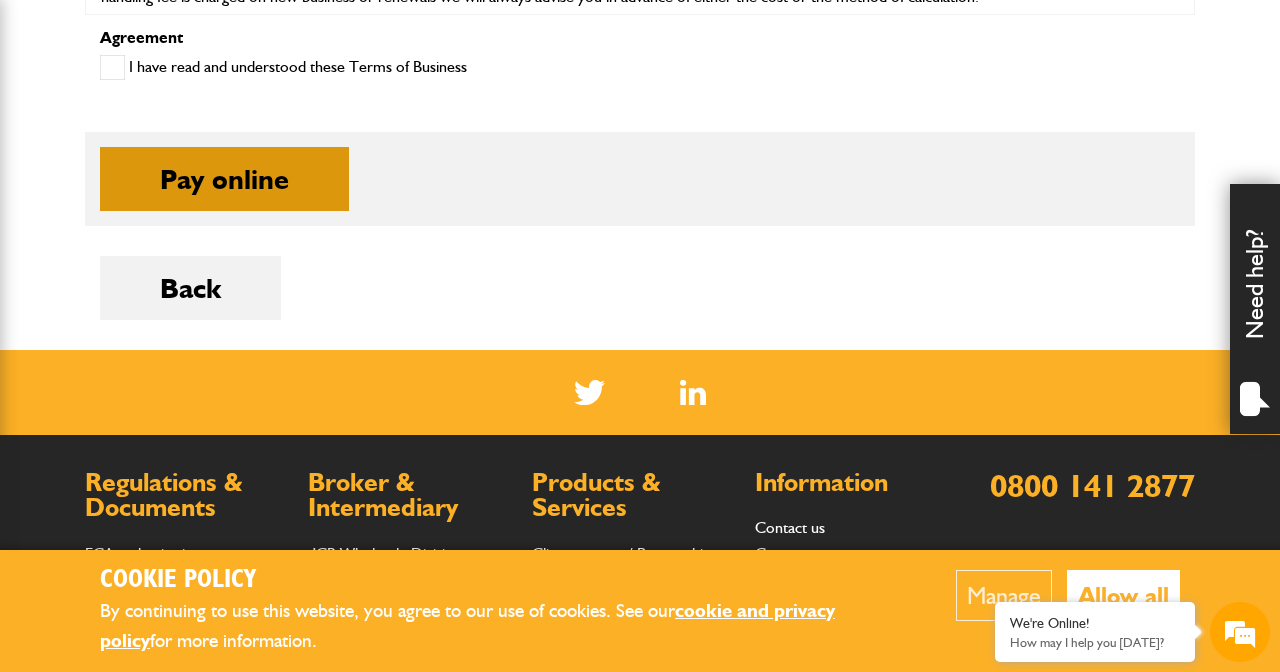click on "Pay online" at bounding box center (224, 179) 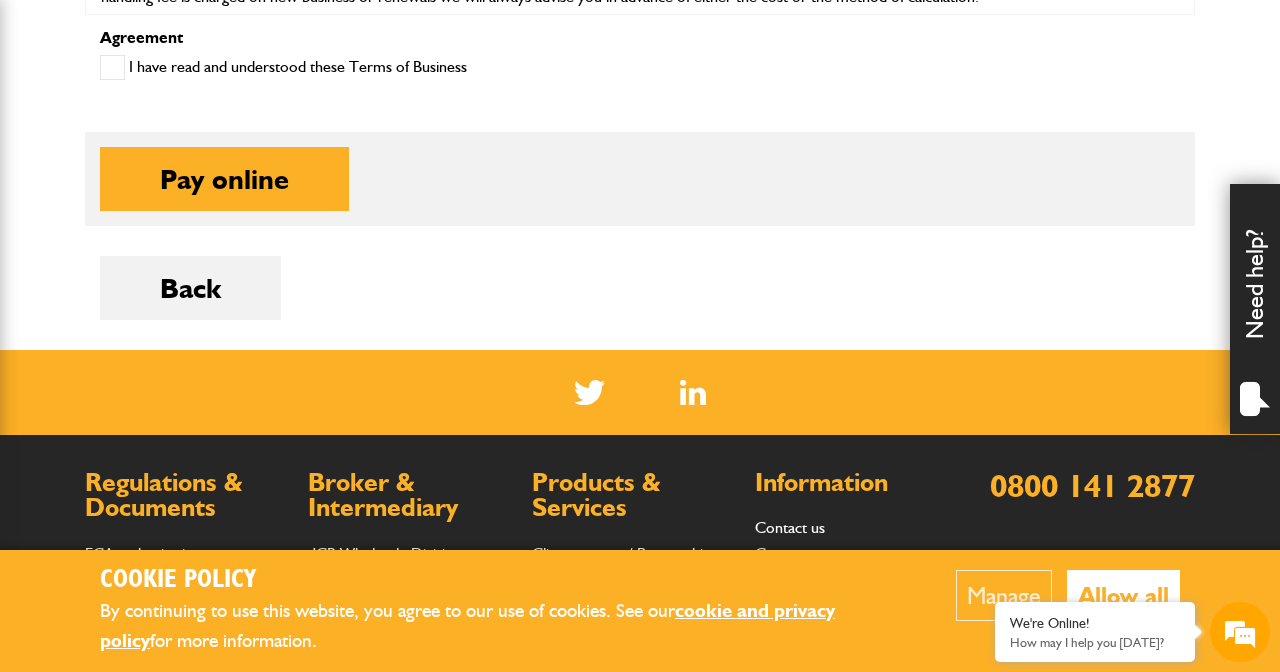 click at bounding box center (112, 67) 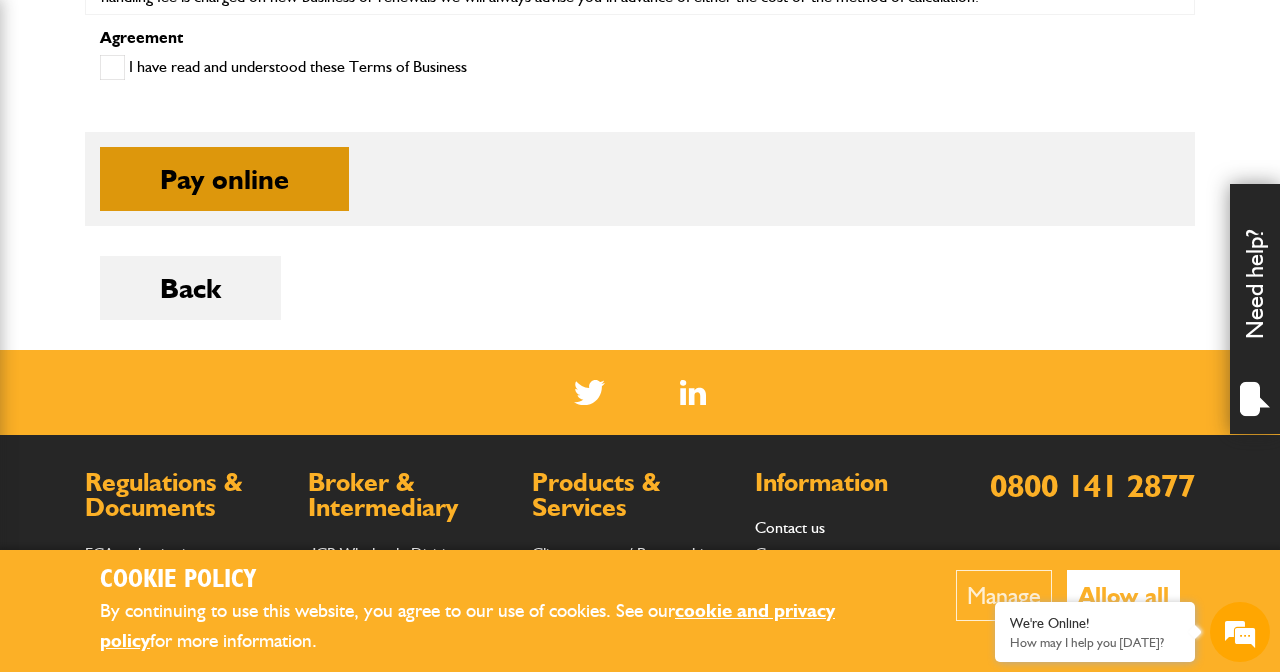 click on "Pay online" at bounding box center [224, 179] 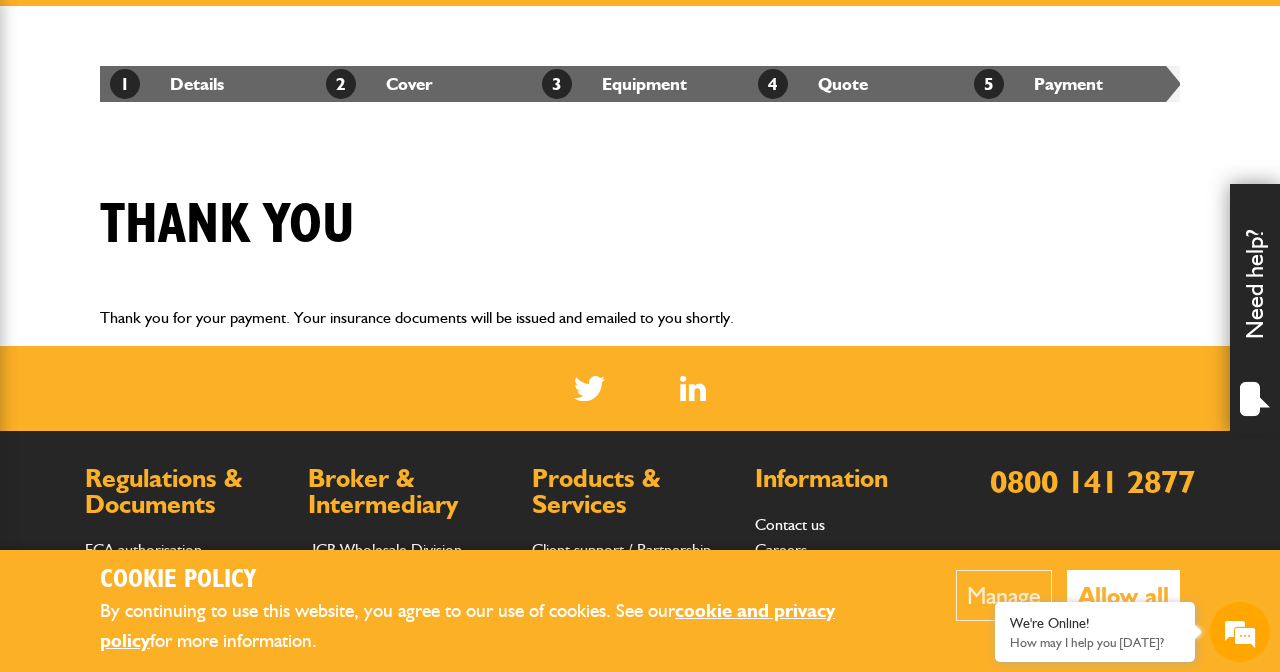 scroll, scrollTop: 329, scrollLeft: 0, axis: vertical 